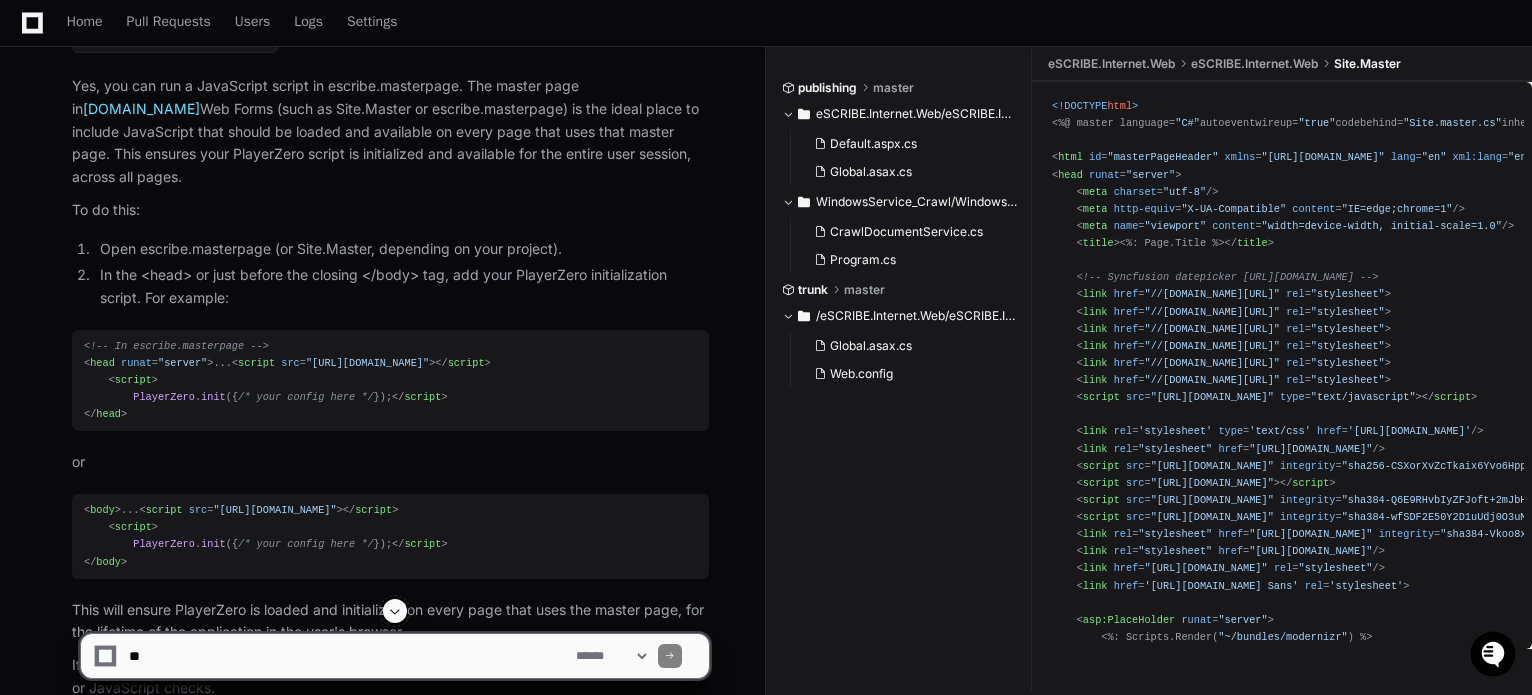 scroll, scrollTop: 5519, scrollLeft: 0, axis: vertical 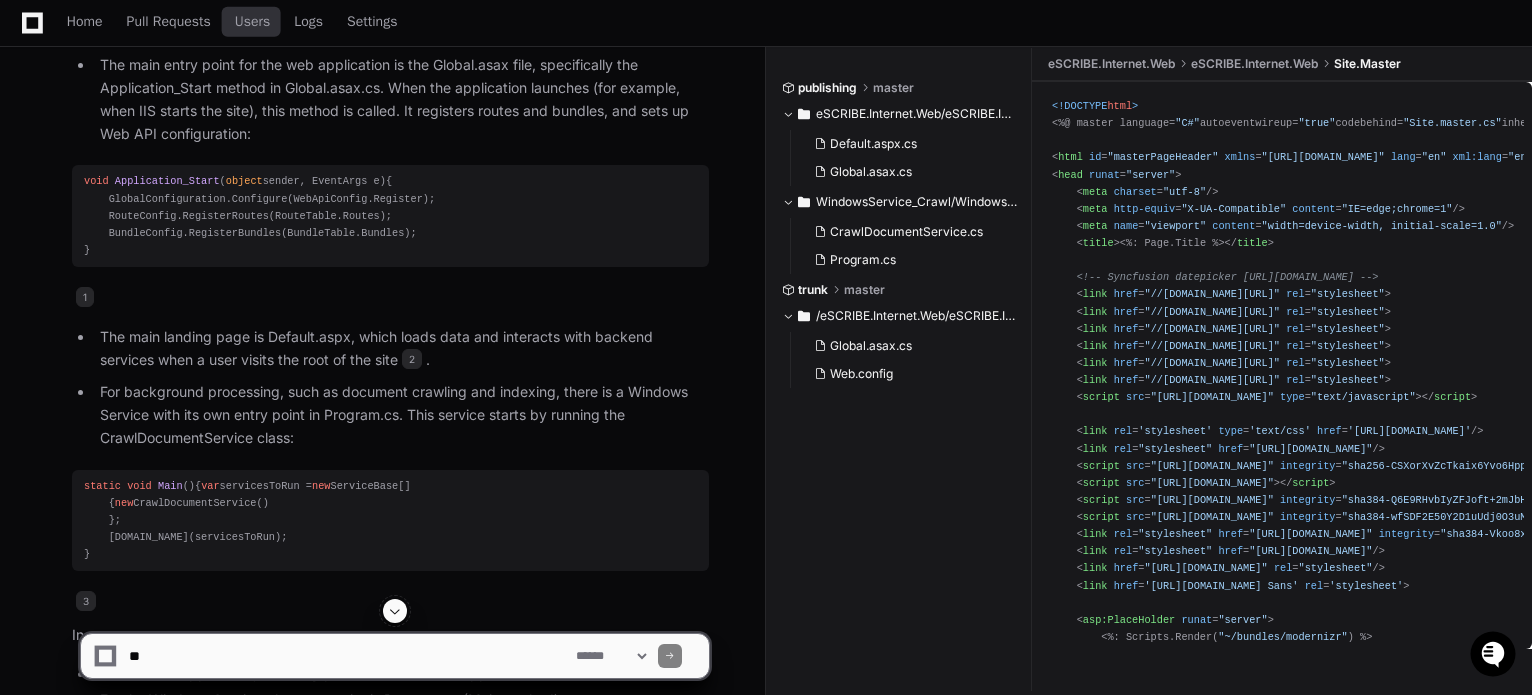 click on "Pull Requests" at bounding box center [169, 22] 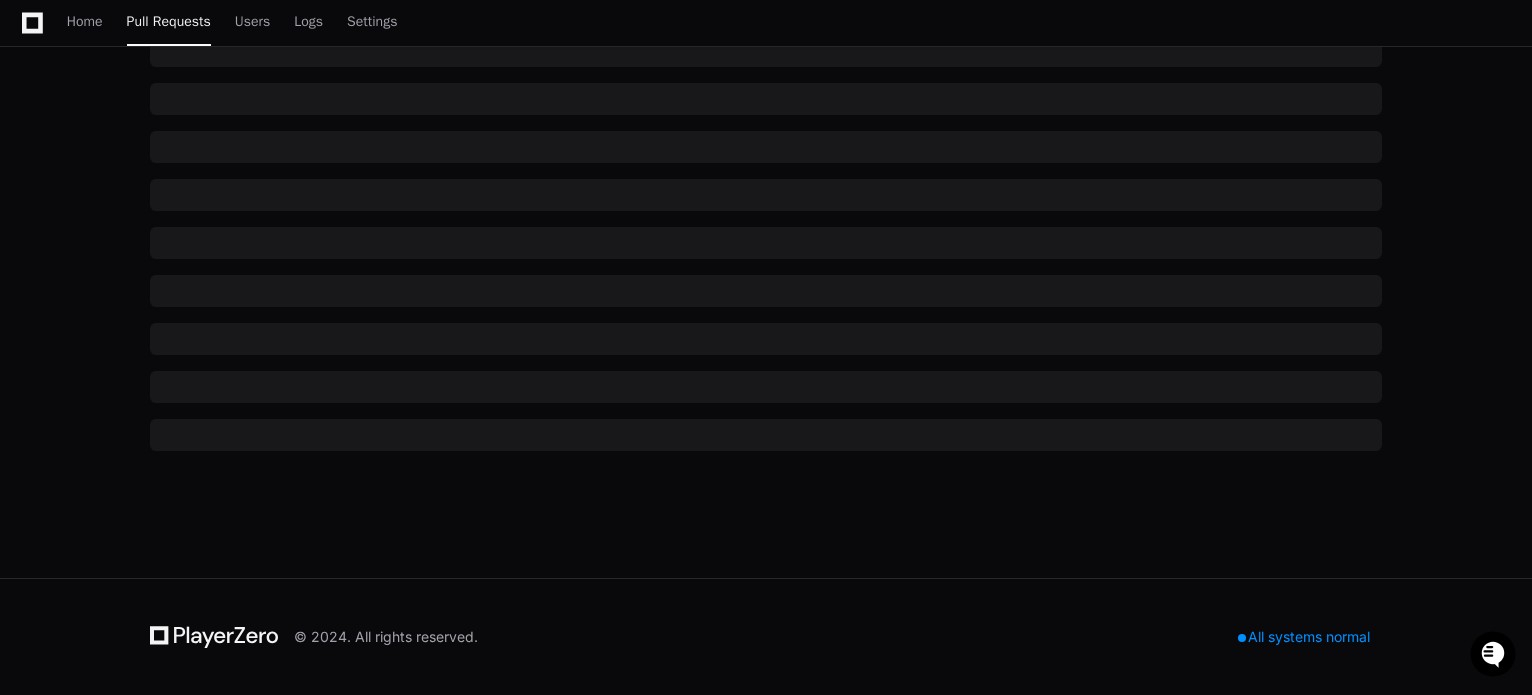 click on "eScribe v5" at bounding box center [300, -335] 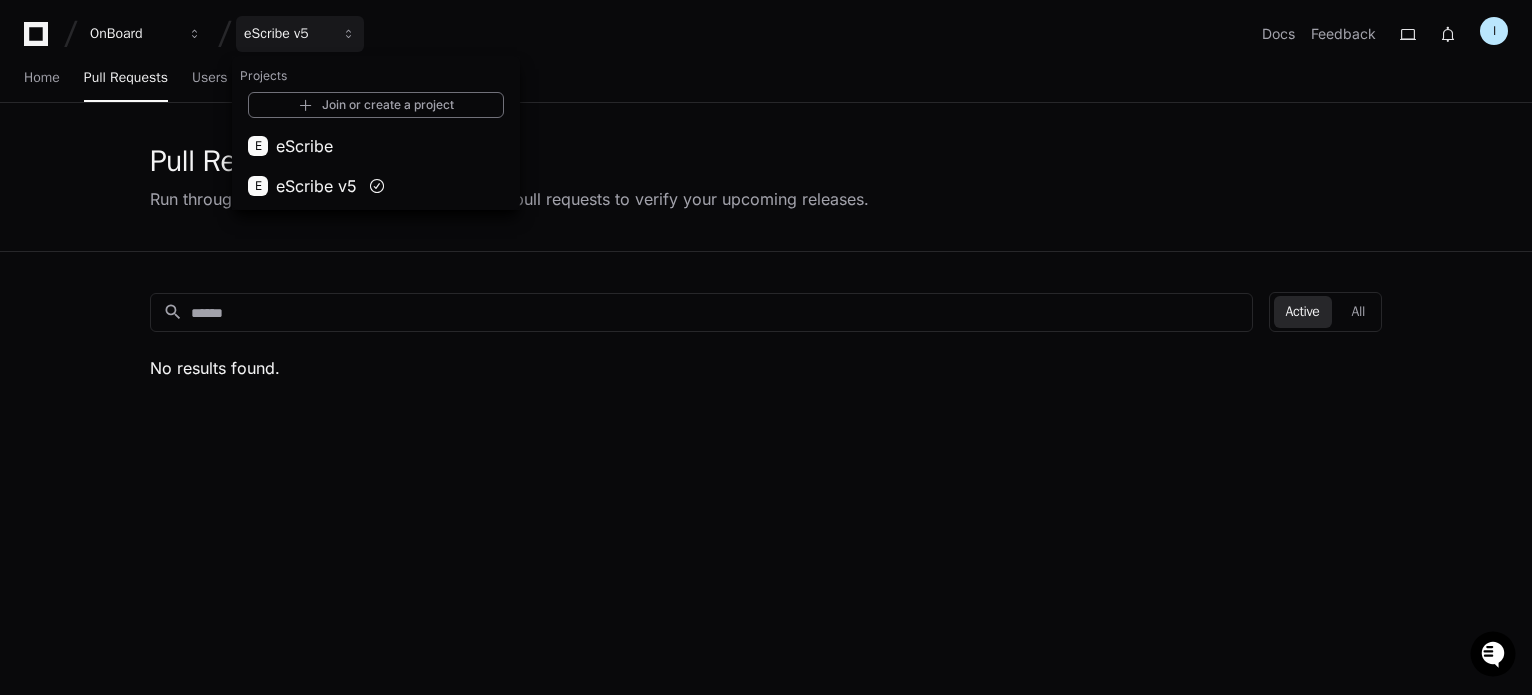 click on "Pull Requests  Run through the checklists associated with your pull requests to verify your upcoming releases." 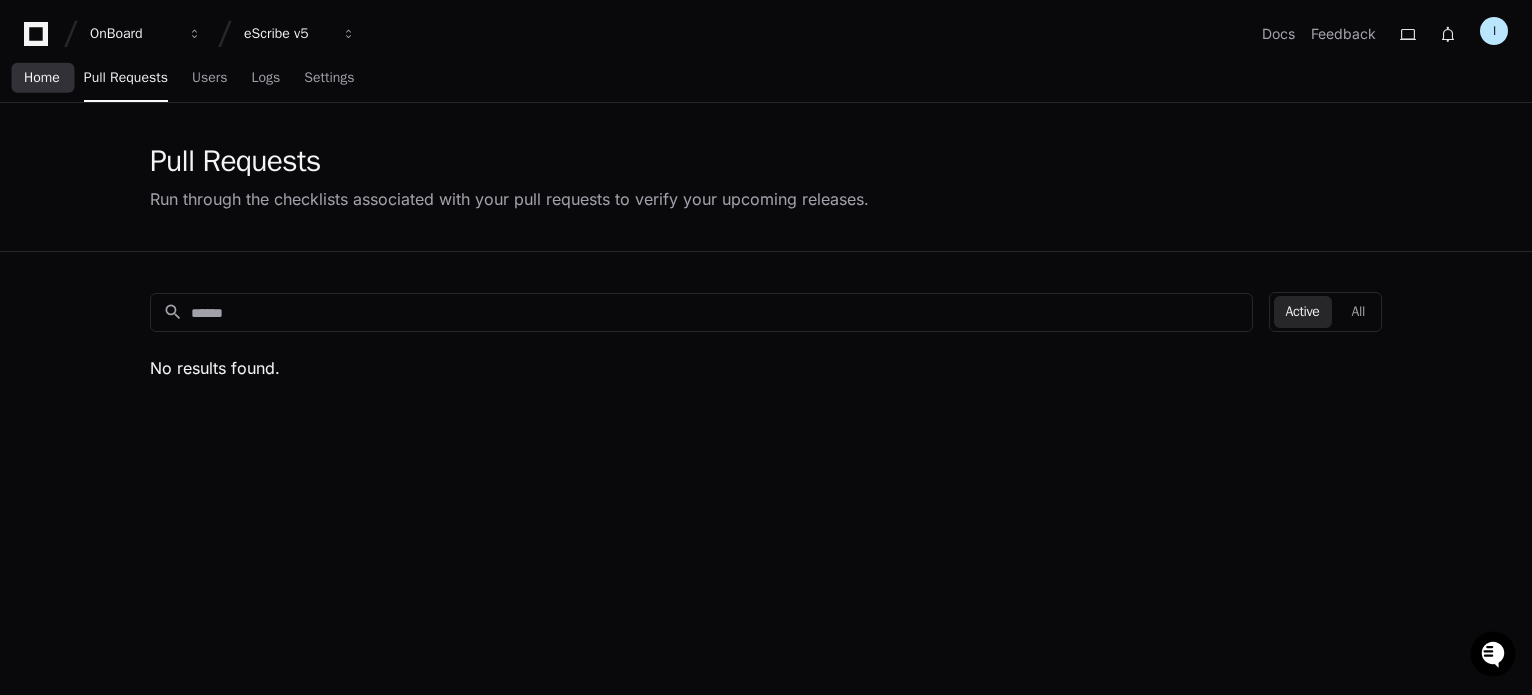 click on "Home" at bounding box center (42, 79) 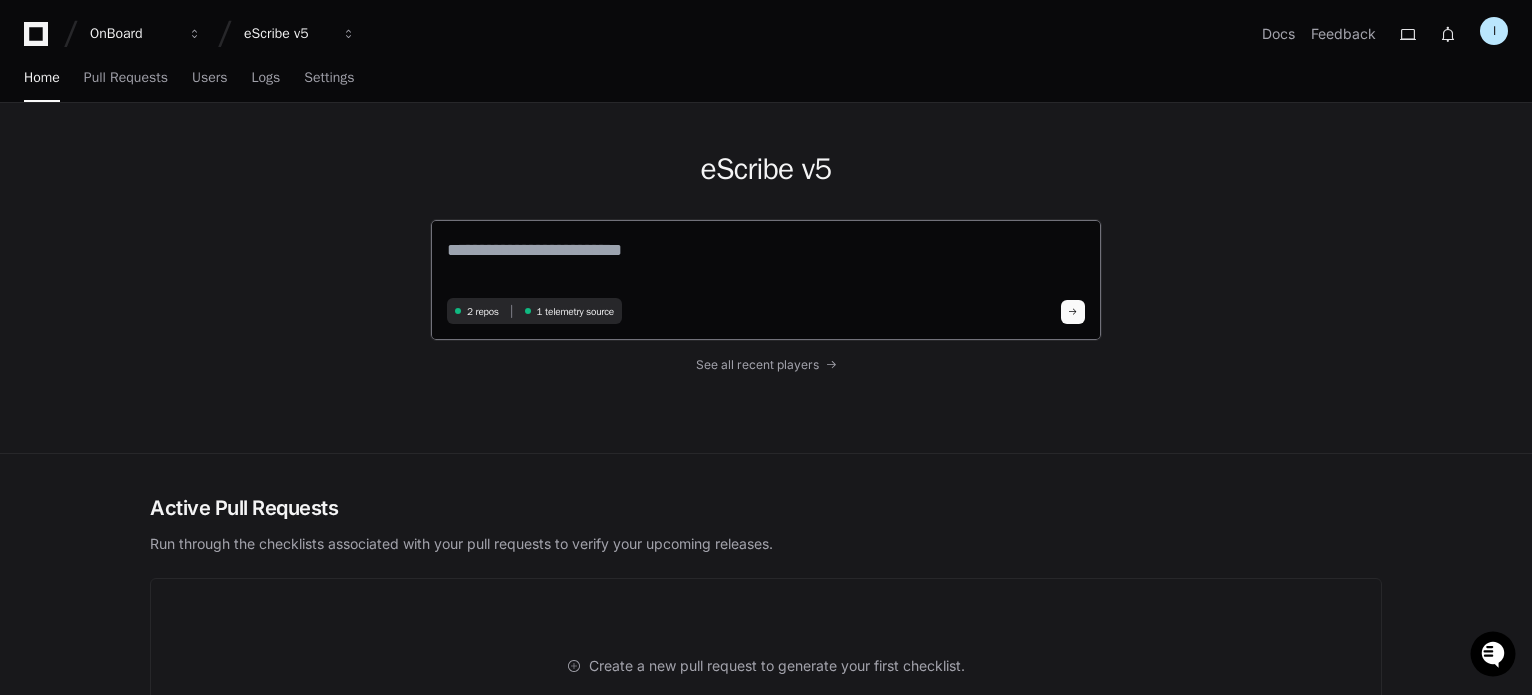 click 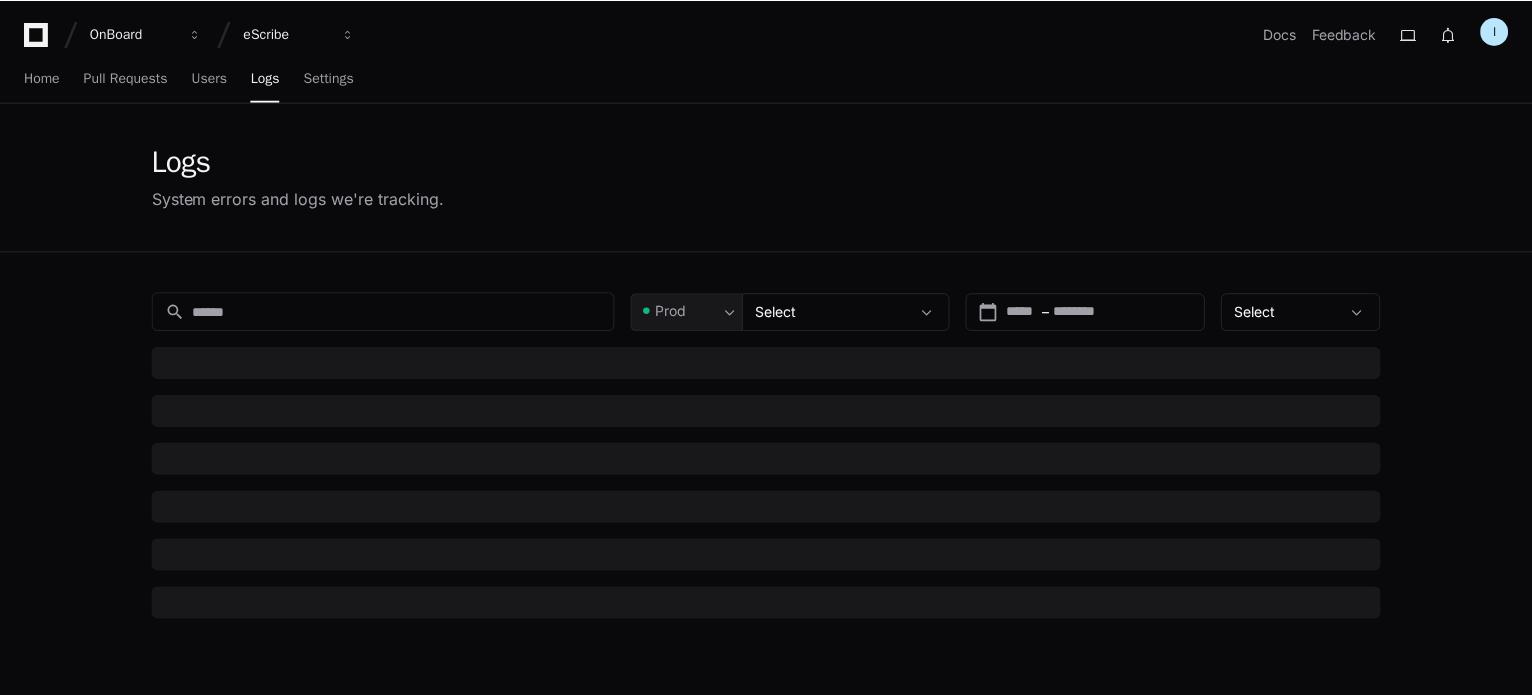 scroll, scrollTop: 0, scrollLeft: 0, axis: both 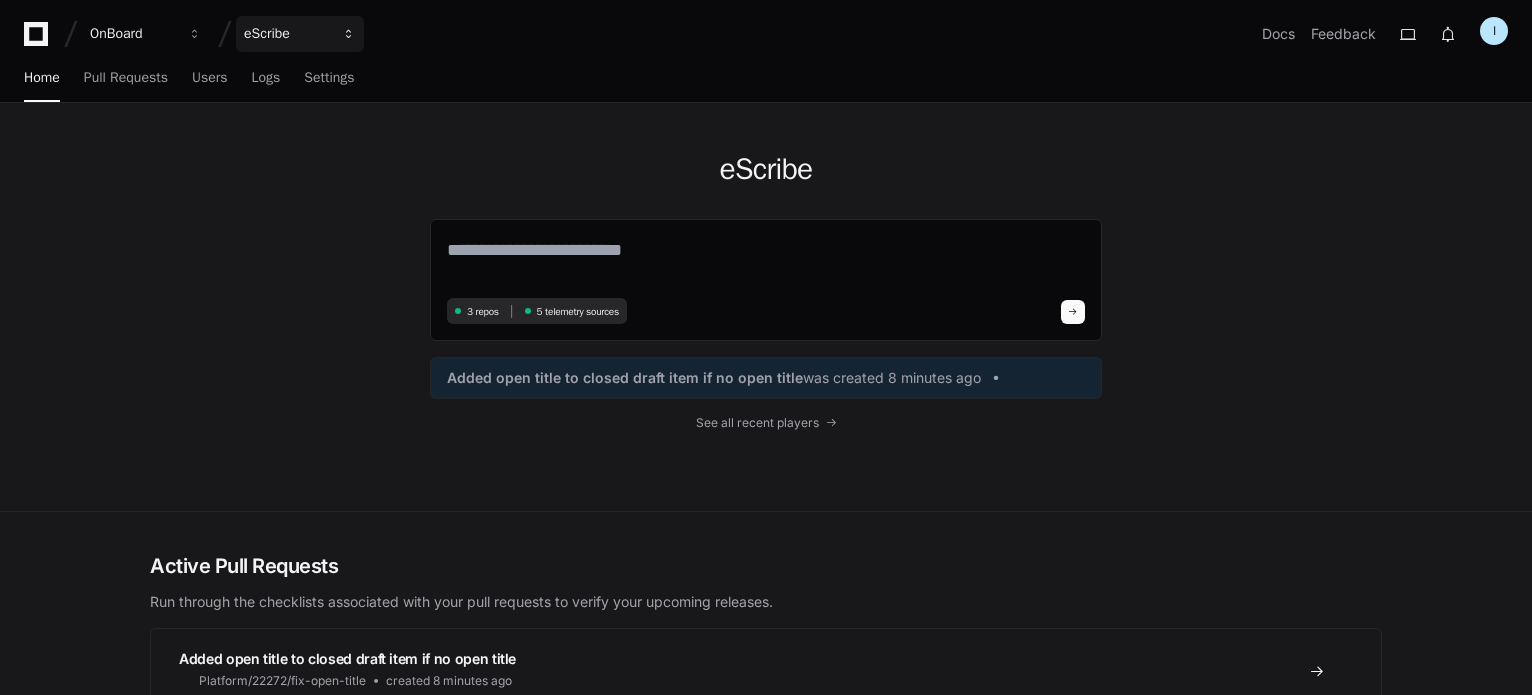 click on "eScribe" at bounding box center [133, 34] 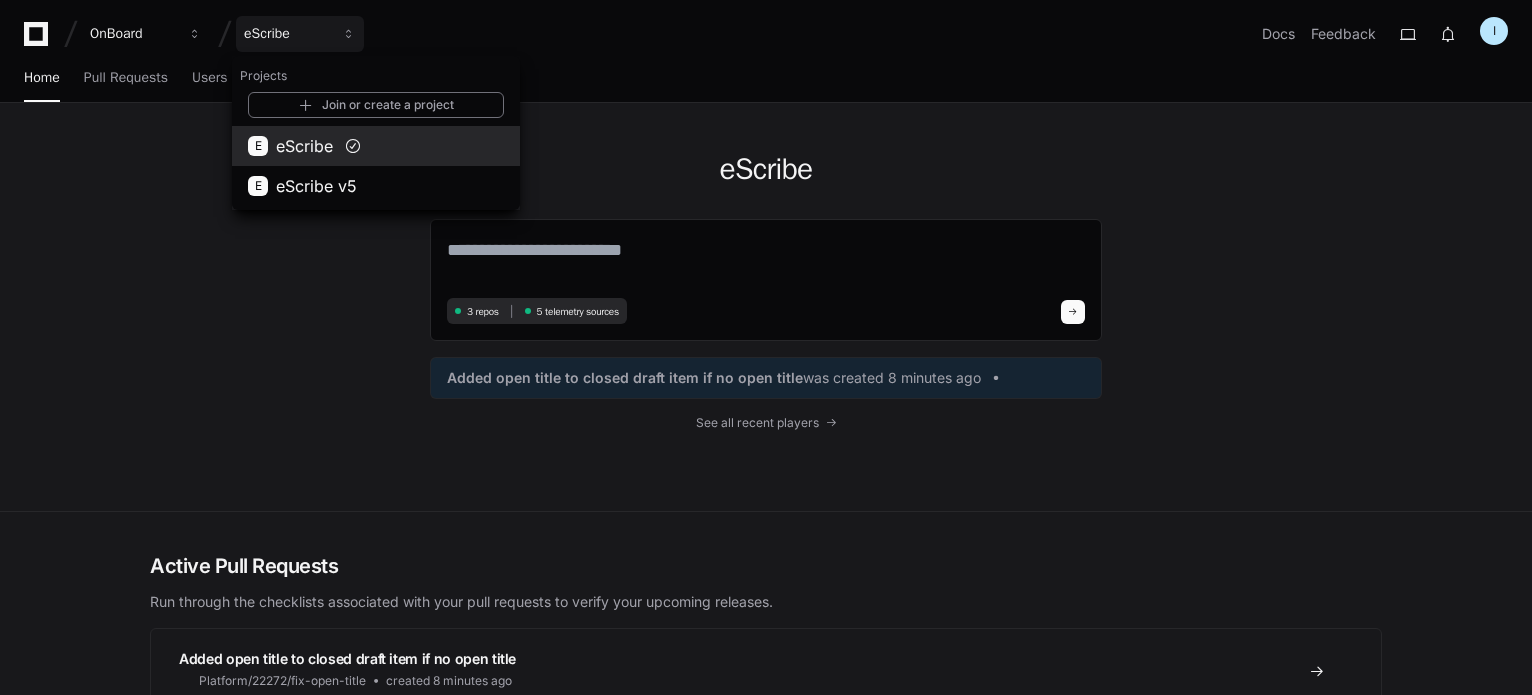 scroll, scrollTop: 0, scrollLeft: 0, axis: both 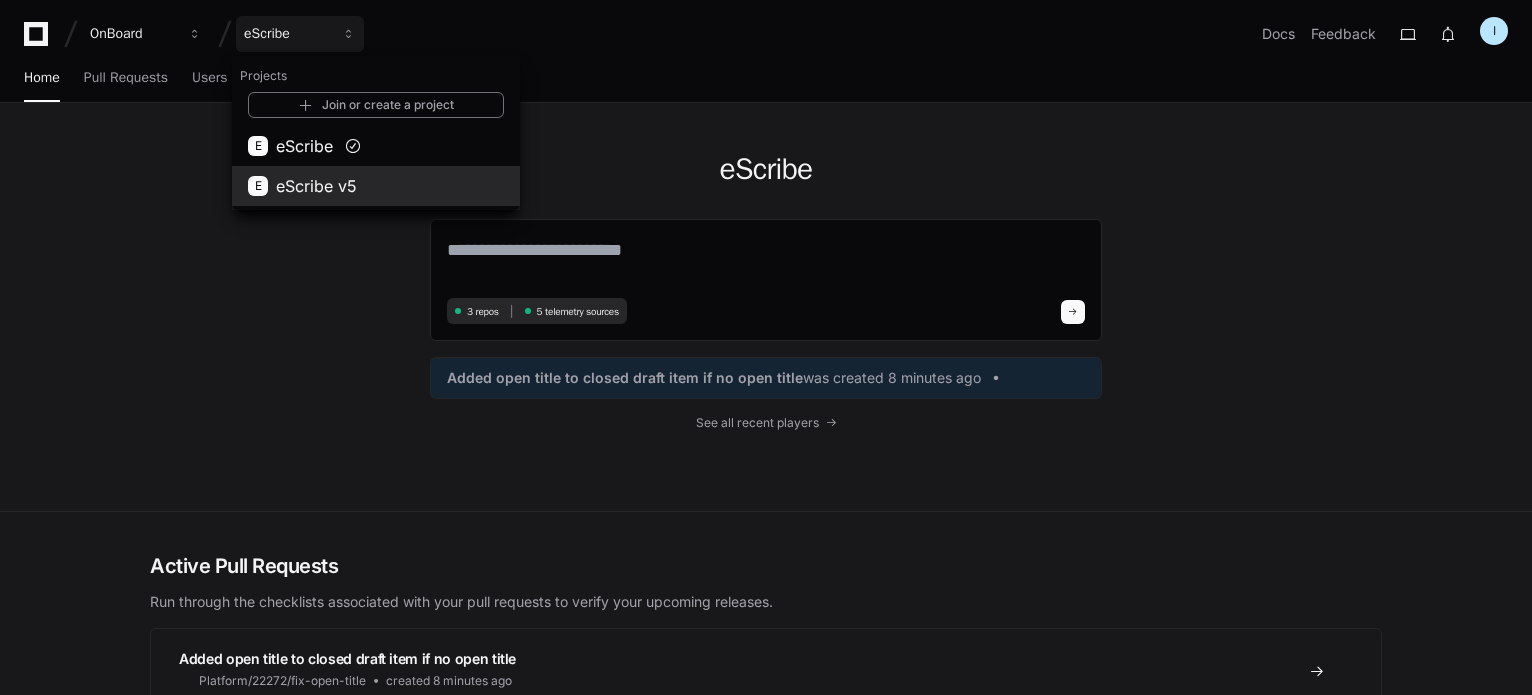 click on "eScribe v5" at bounding box center [316, 186] 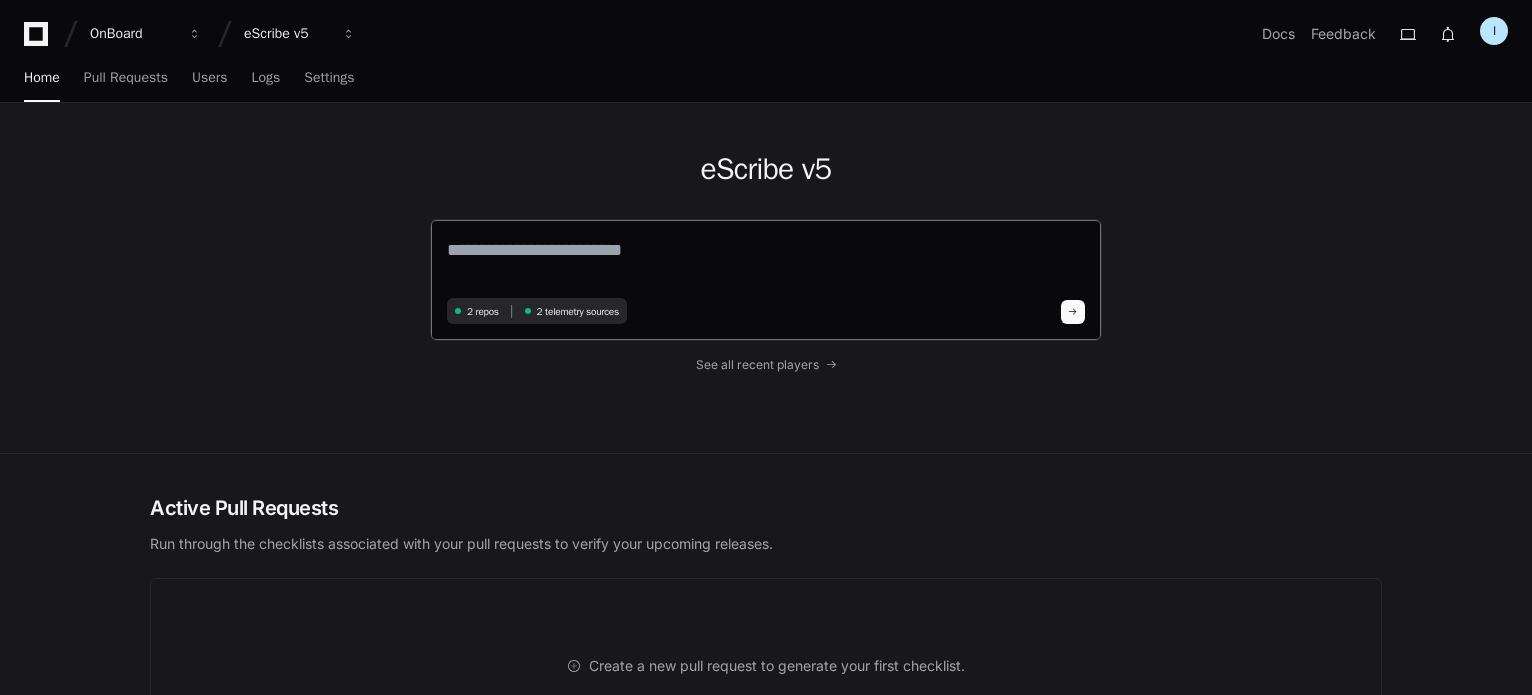 scroll, scrollTop: 0, scrollLeft: 0, axis: both 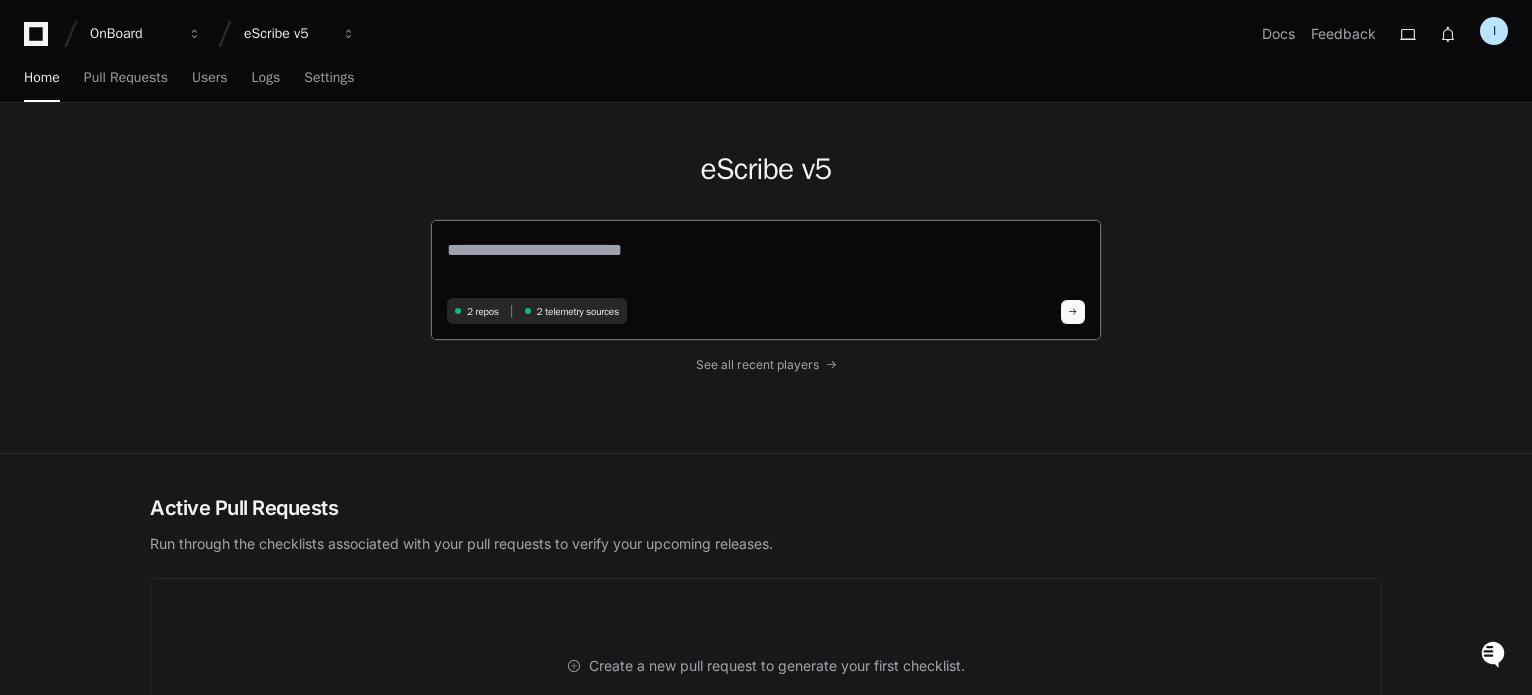 click 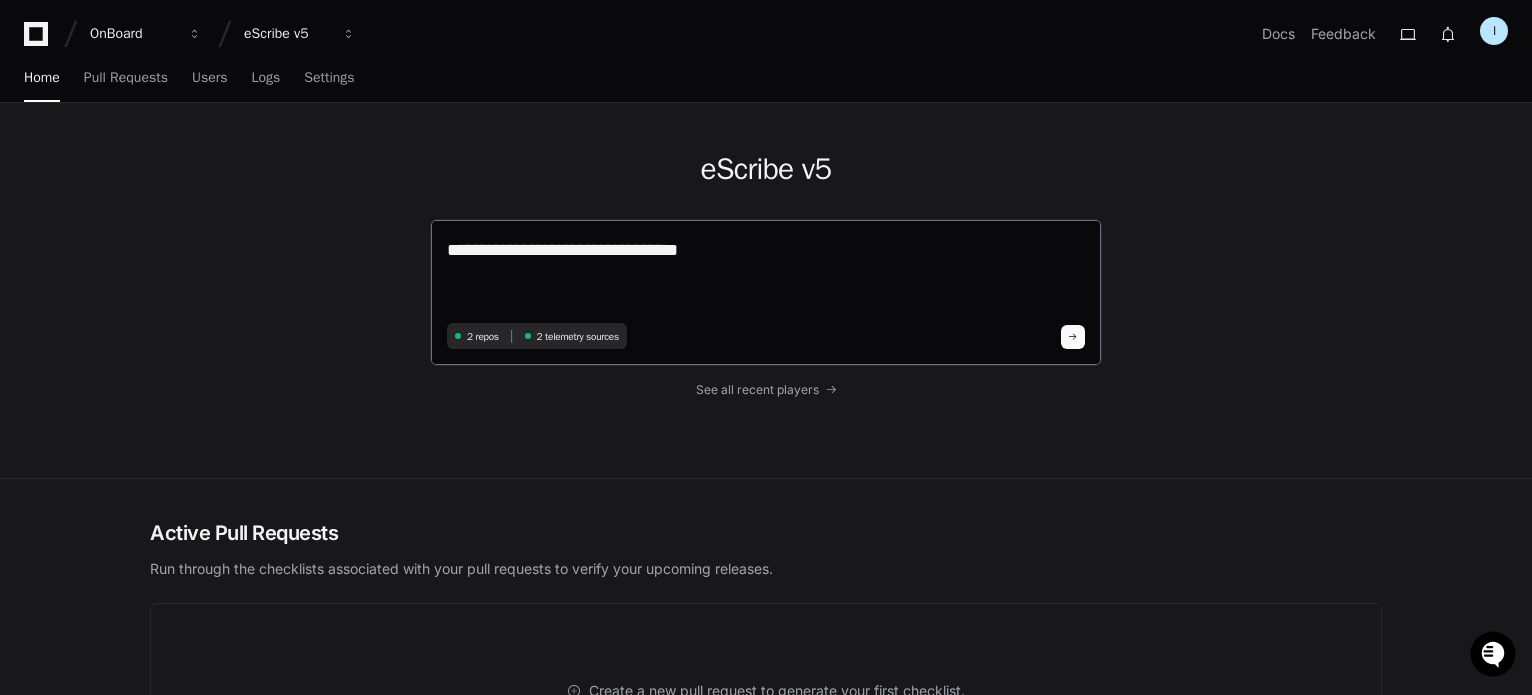 paste on "**********" 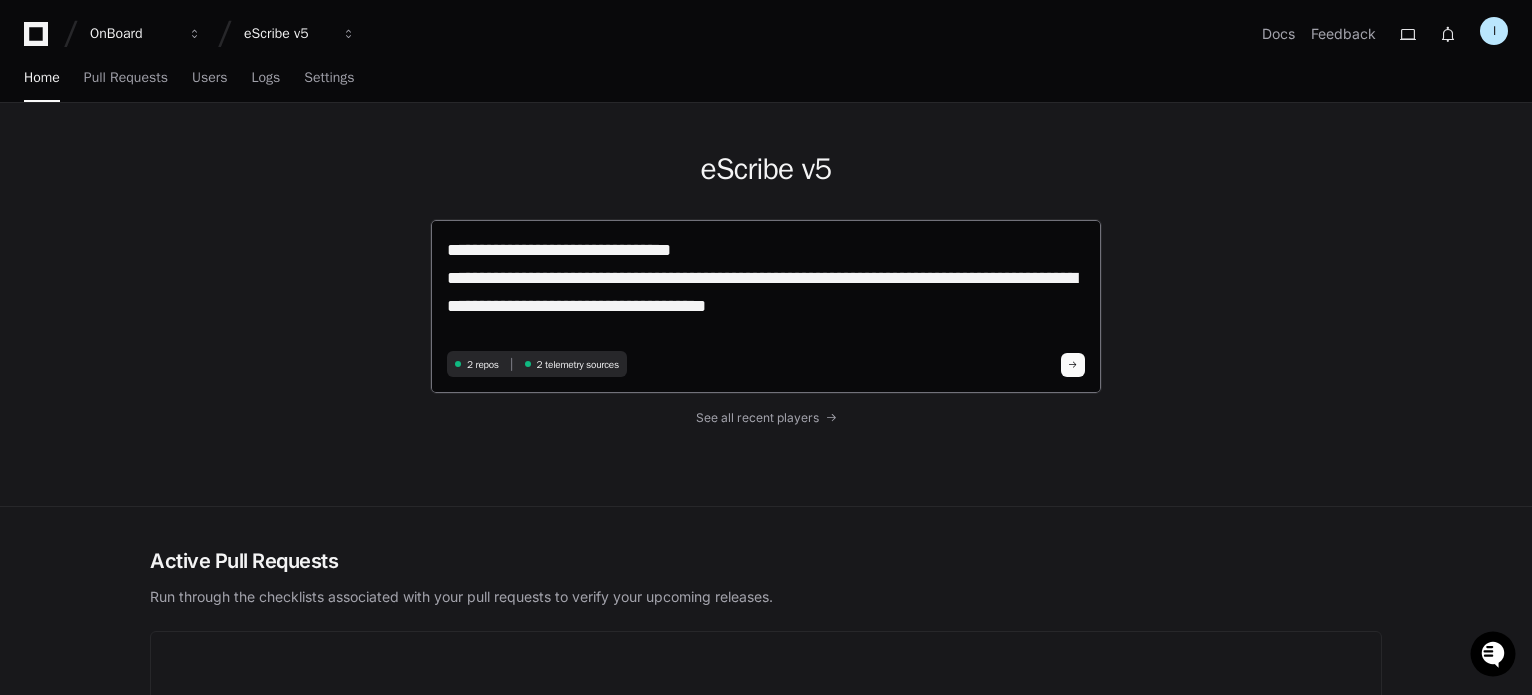 scroll, scrollTop: 0, scrollLeft: 0, axis: both 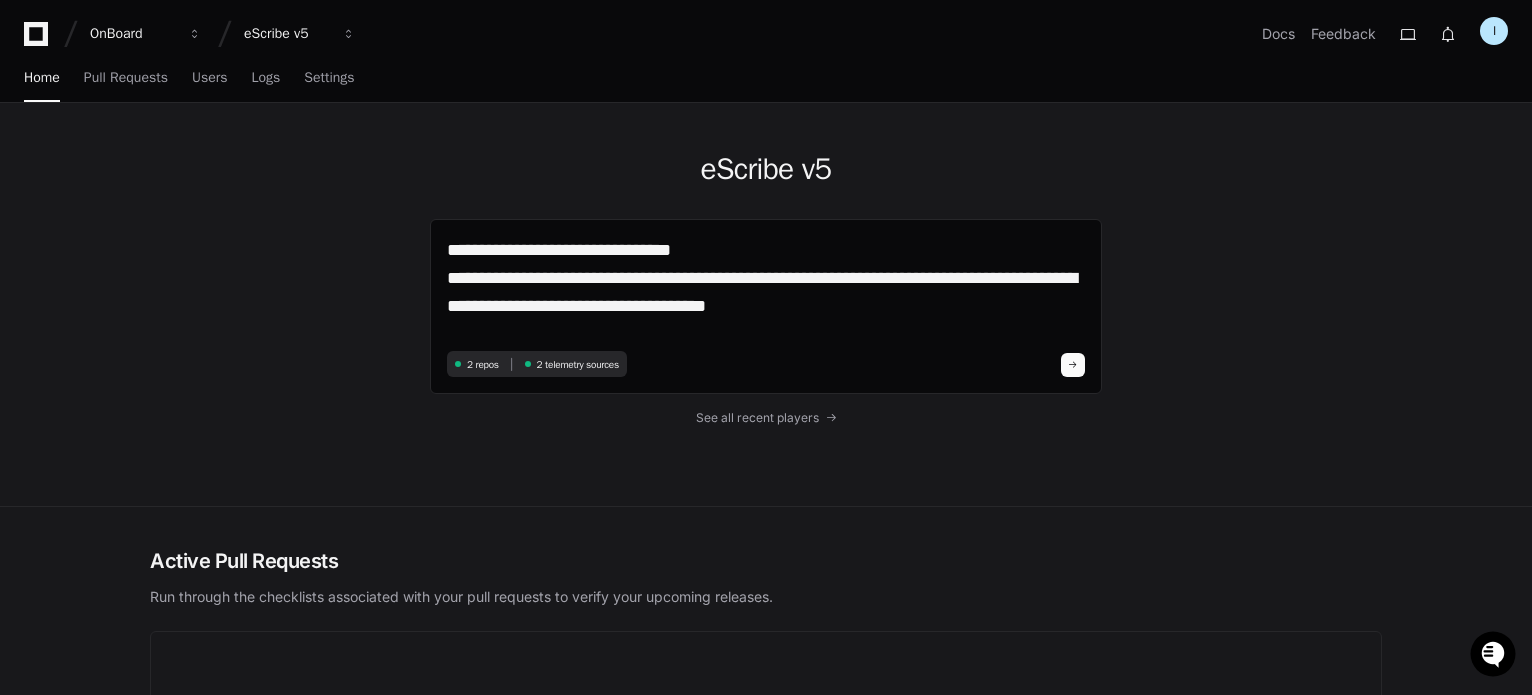 drag, startPoint x: 683, startPoint y: 276, endPoint x: 413, endPoint y: 267, distance: 270.14996 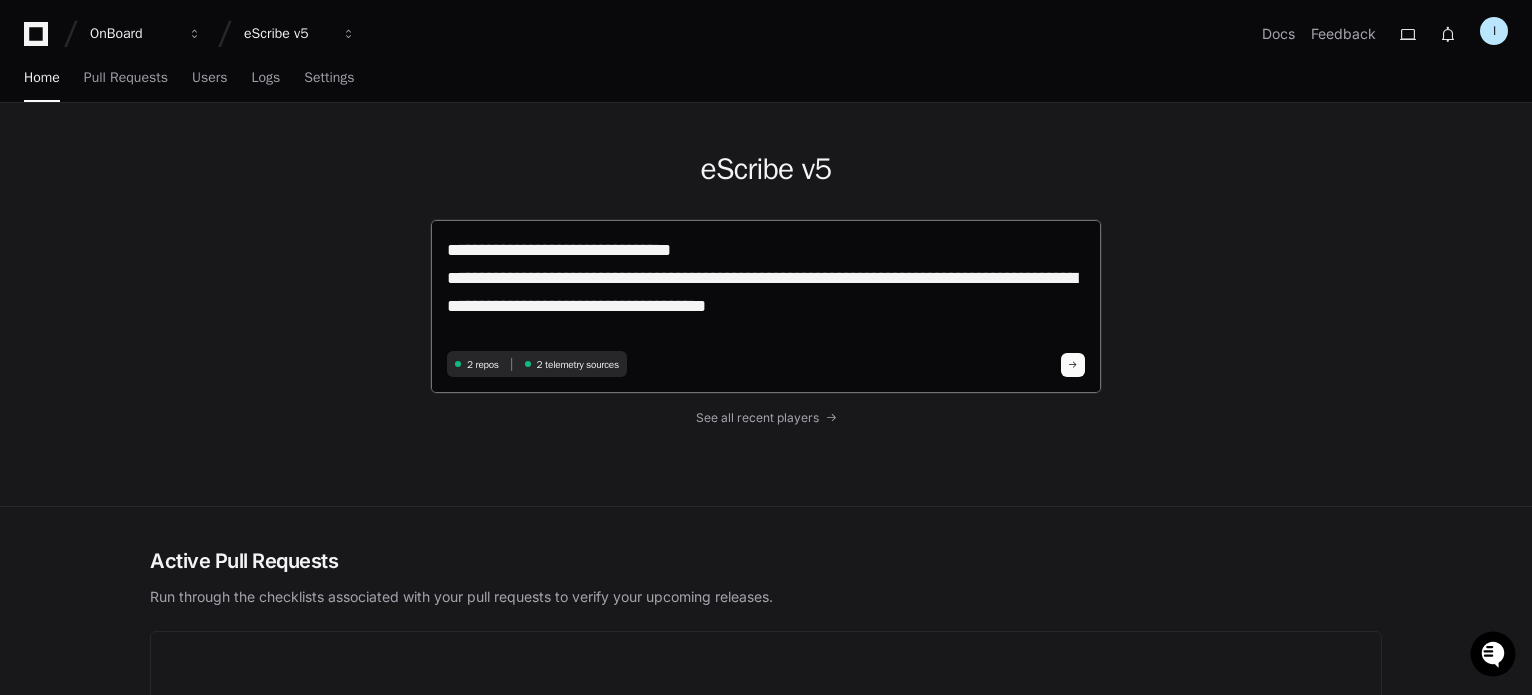 drag, startPoint x: 684, startPoint y: 268, endPoint x: 454, endPoint y: 273, distance: 230.05434 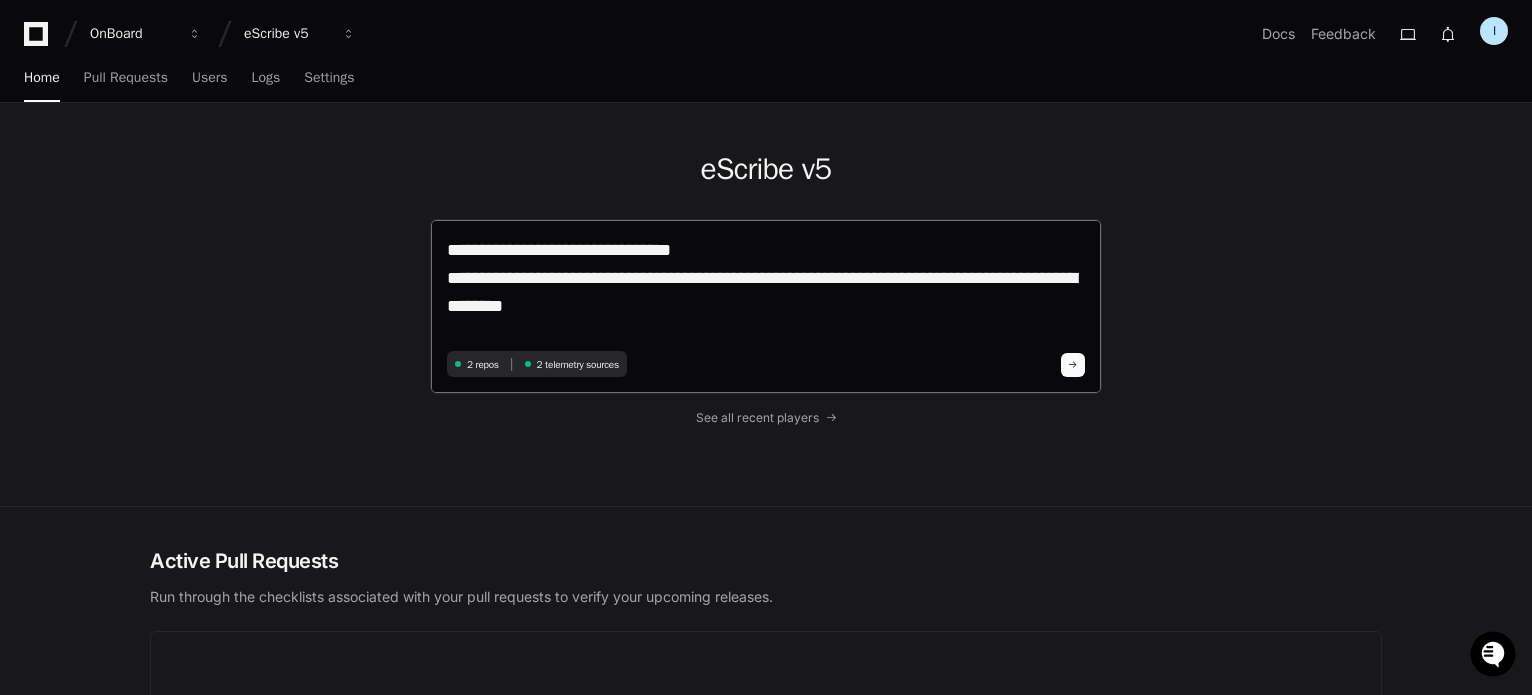 click on "**********" 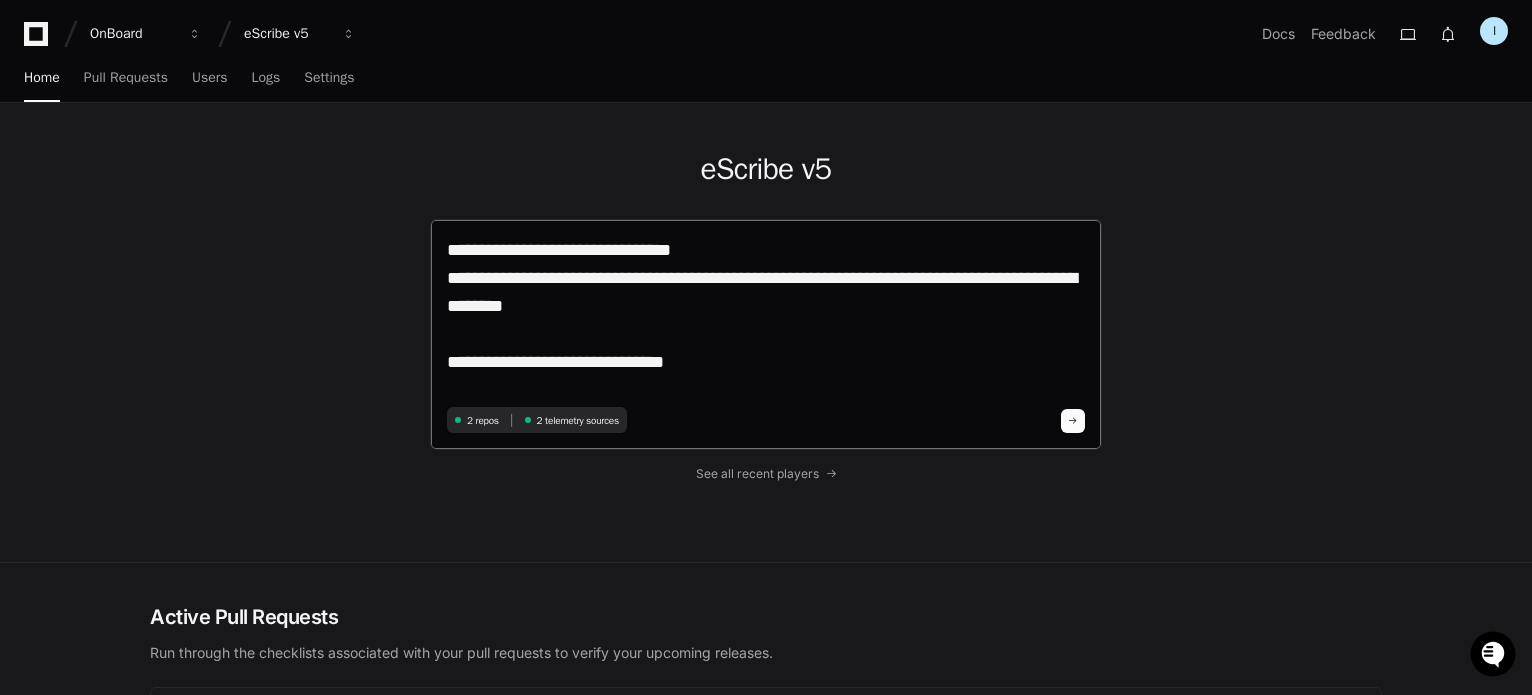 scroll, scrollTop: 0, scrollLeft: 0, axis: both 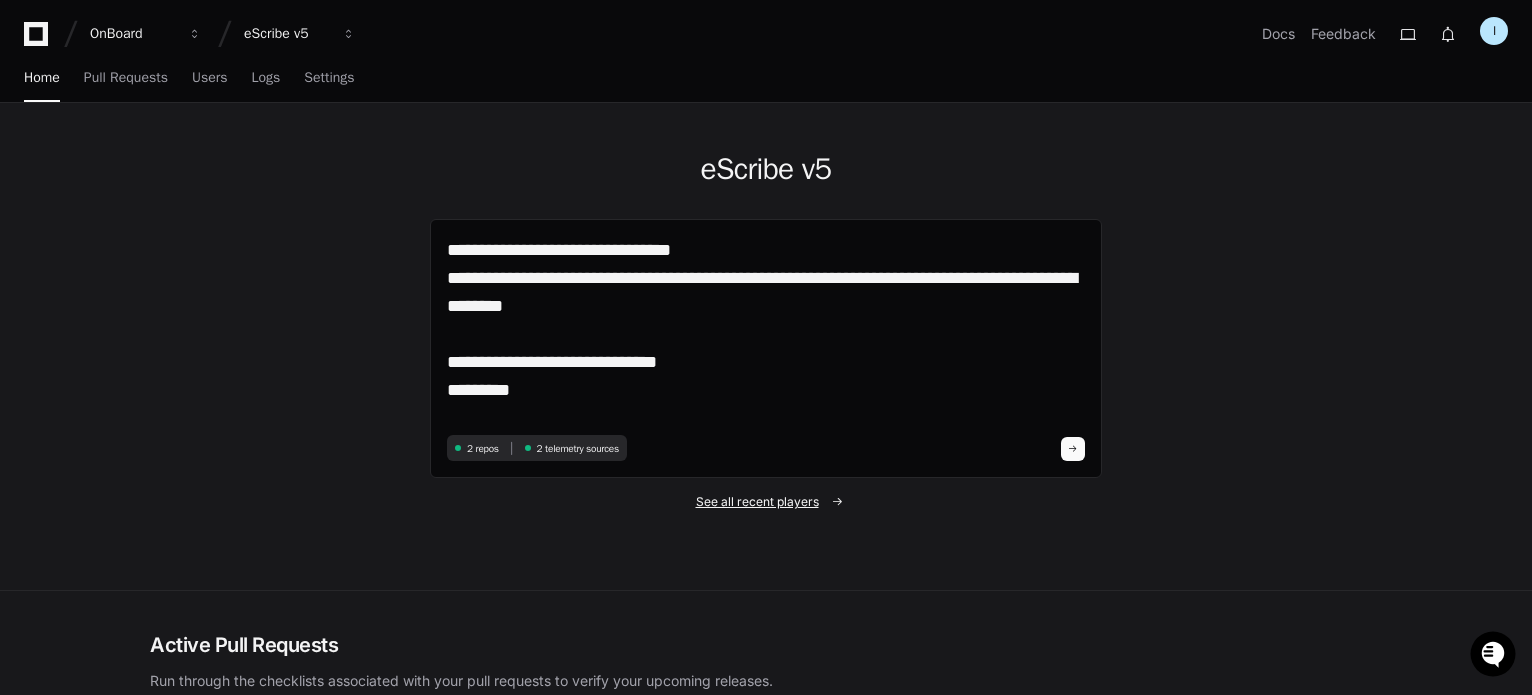 paste on "**********" 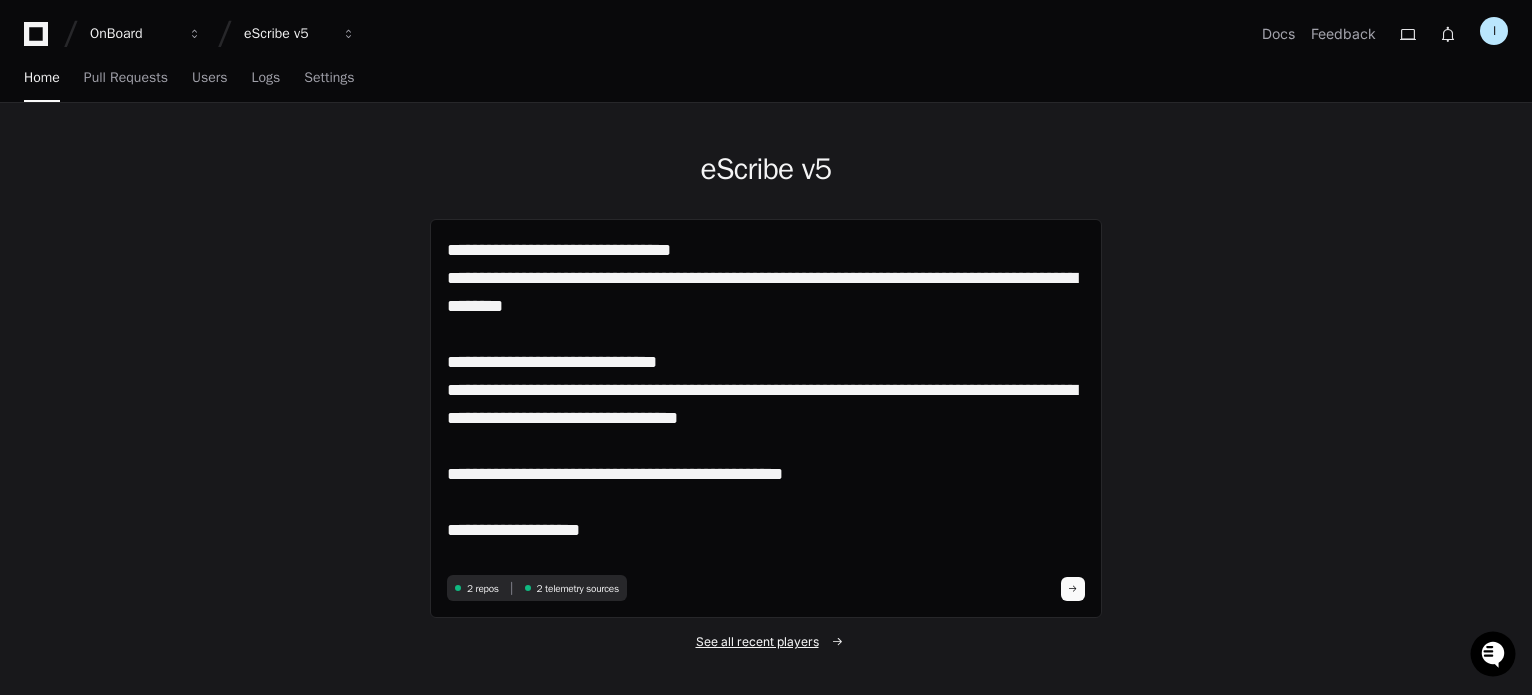 scroll, scrollTop: 0, scrollLeft: 0, axis: both 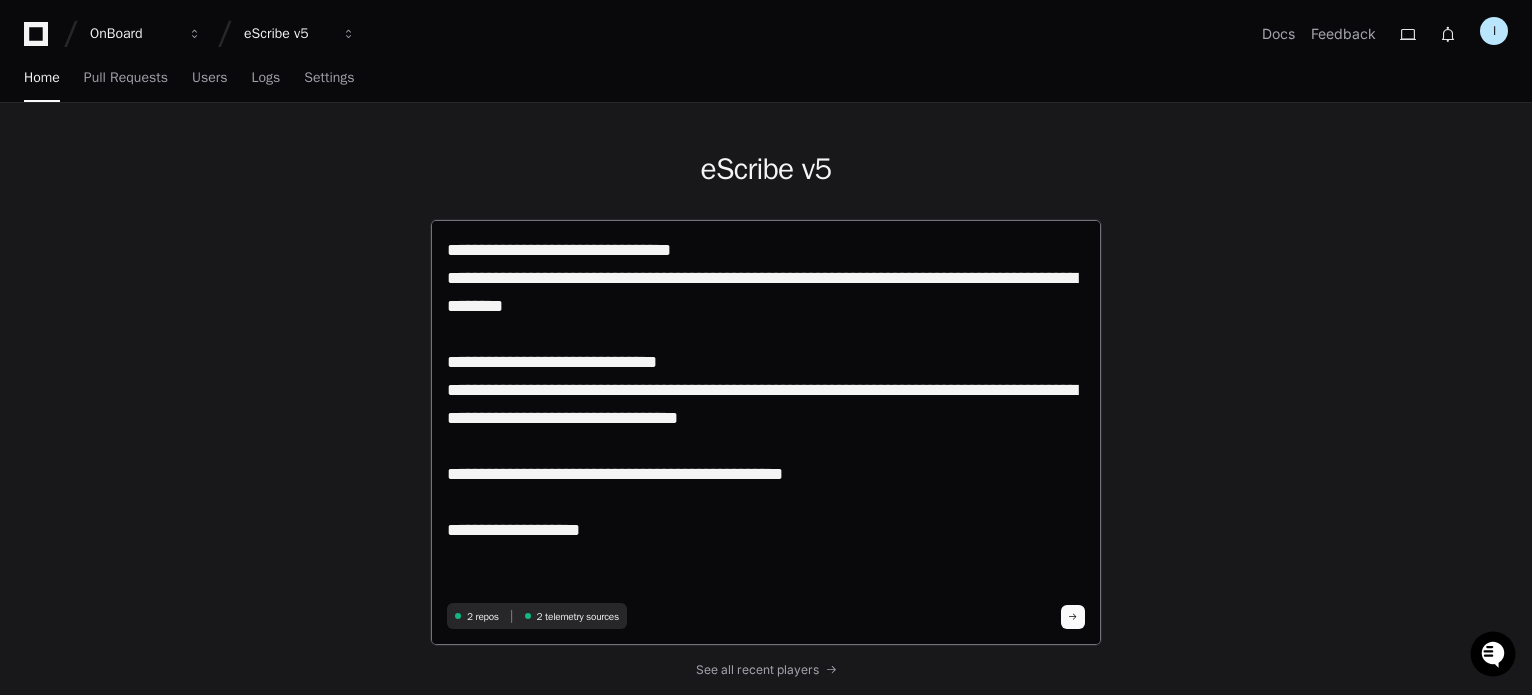 paste on "**********" 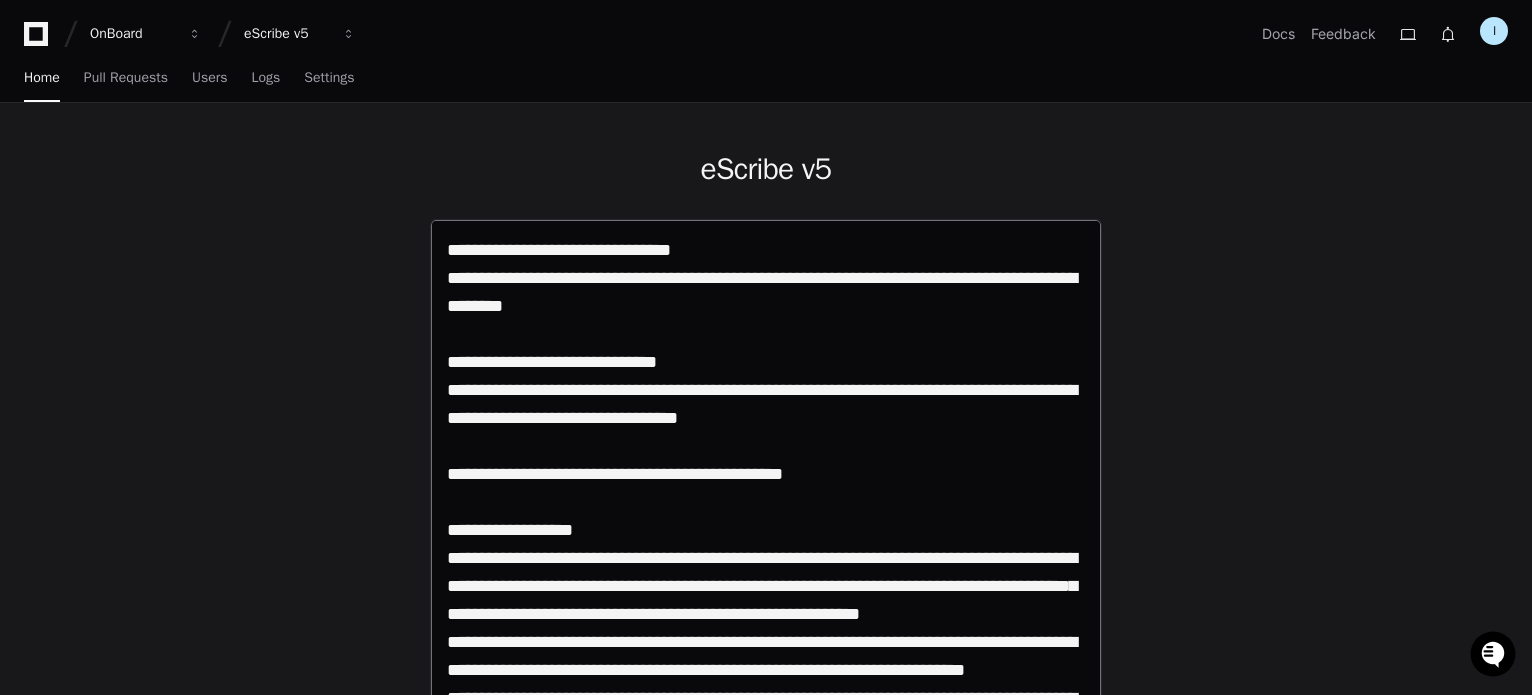 scroll, scrollTop: 0, scrollLeft: 0, axis: both 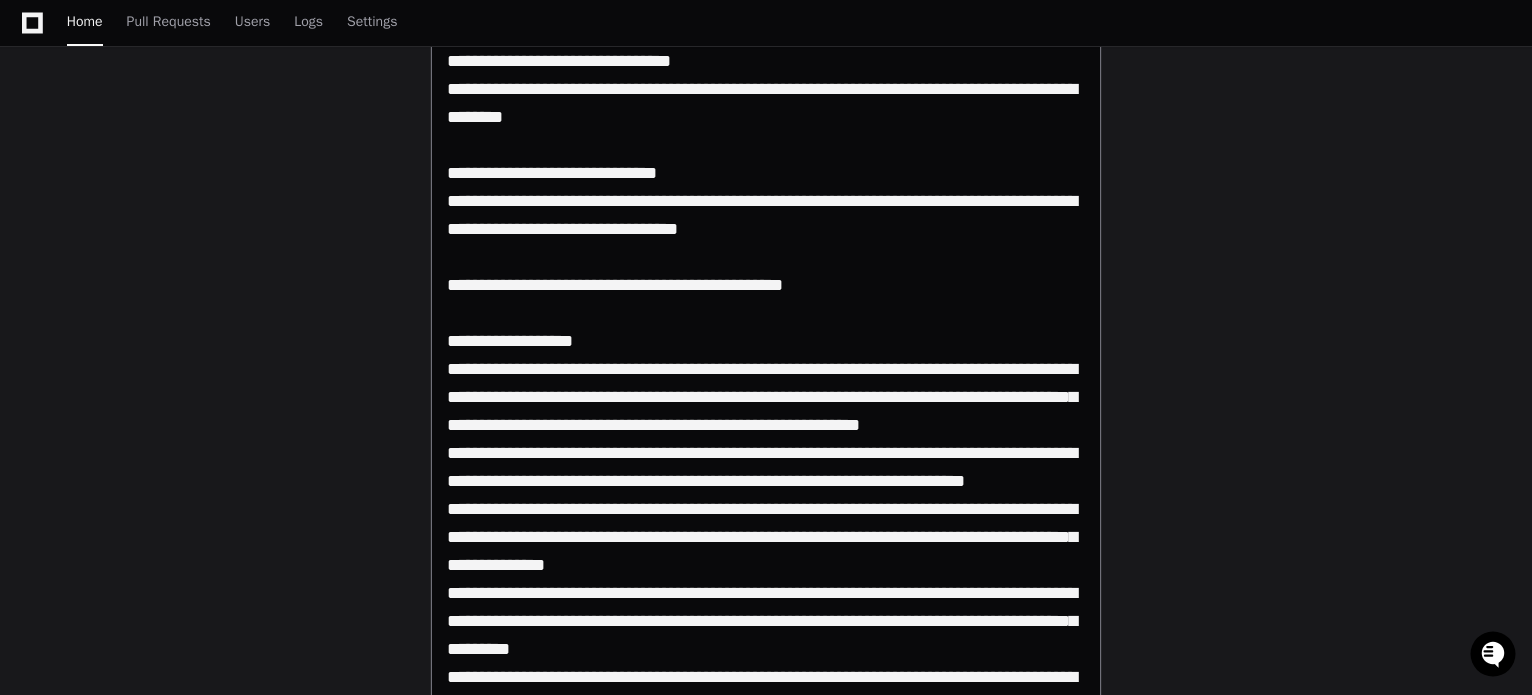 paste on "**********" 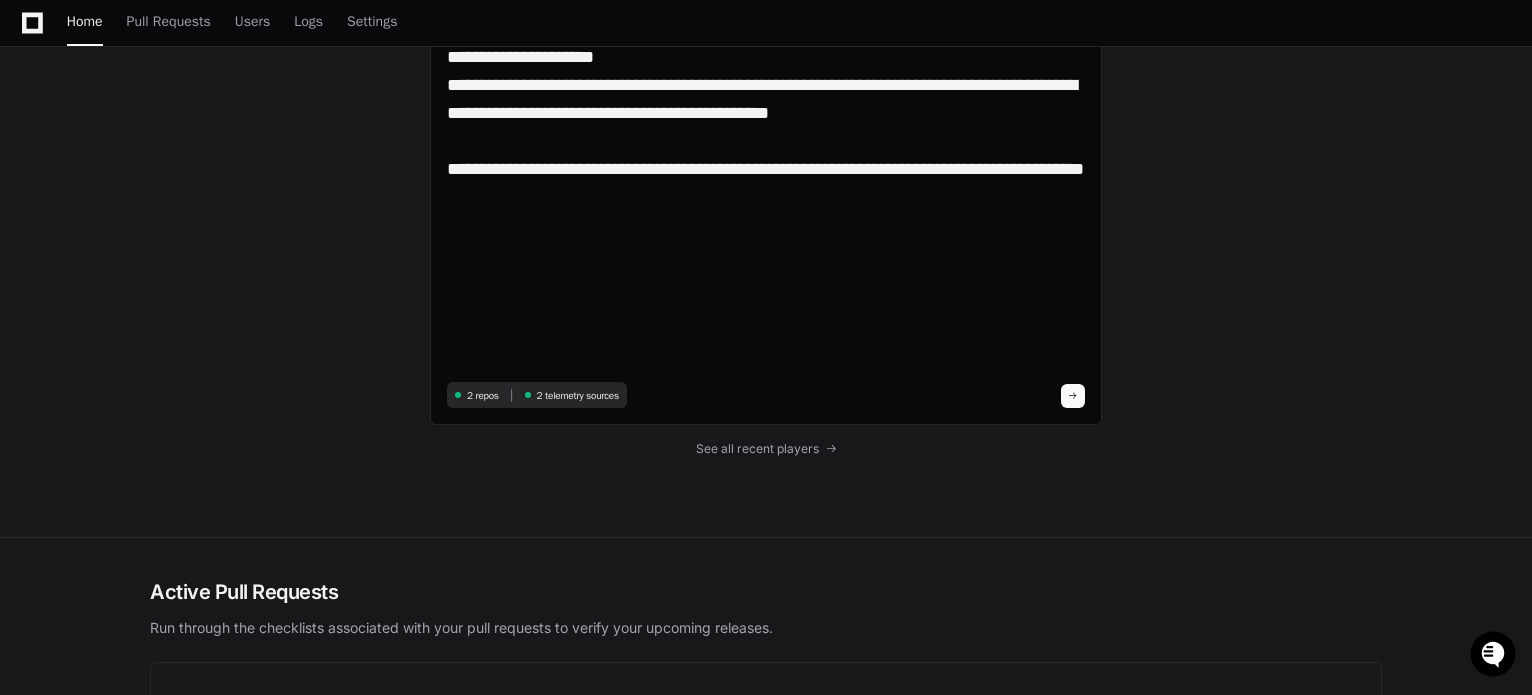 scroll, scrollTop: 1200, scrollLeft: 0, axis: vertical 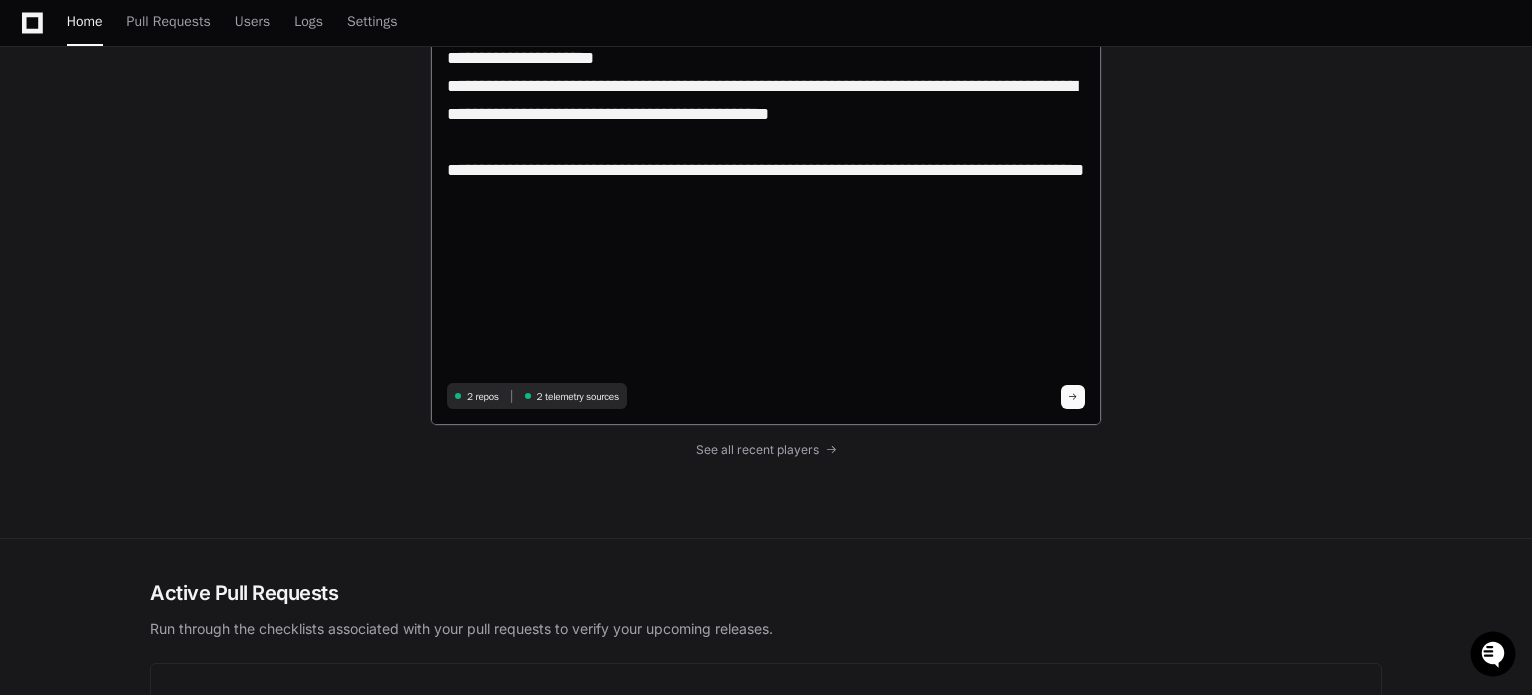 click 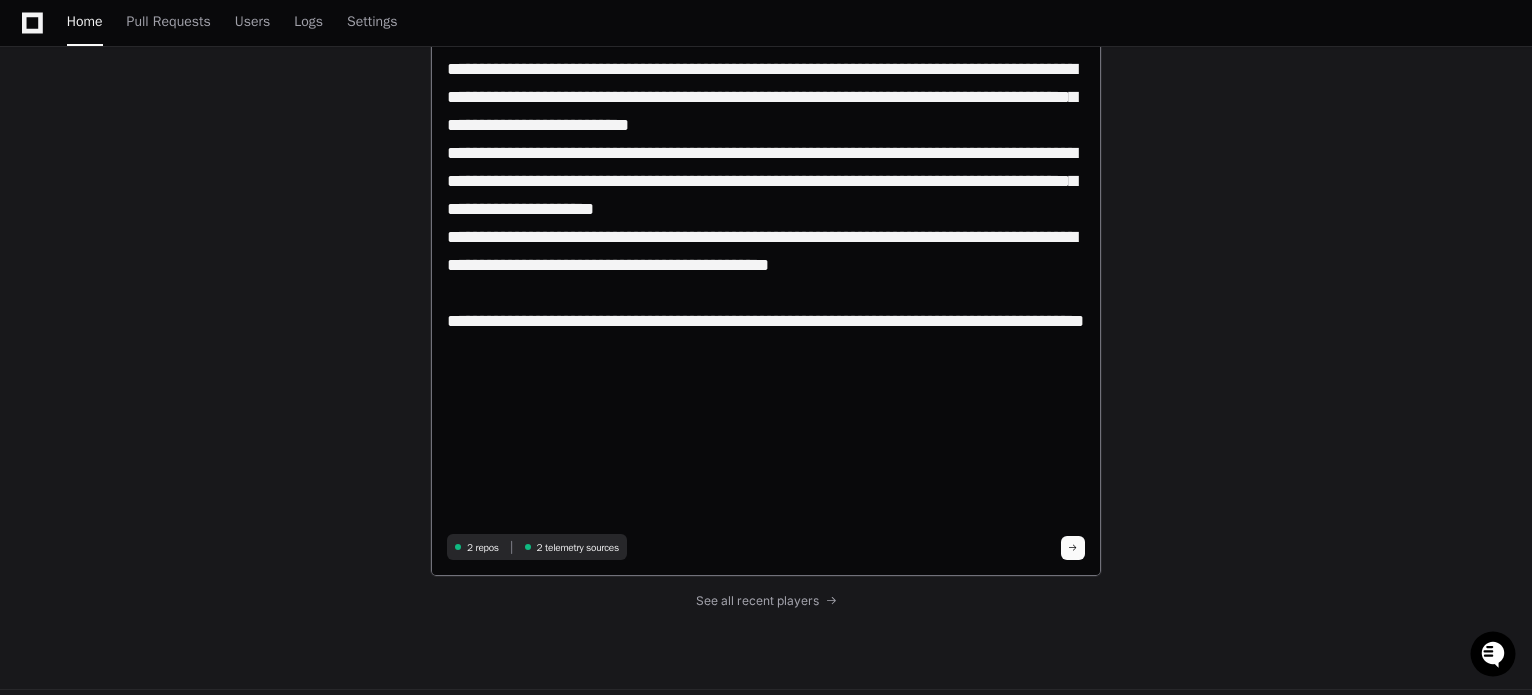scroll, scrollTop: 1092, scrollLeft: 0, axis: vertical 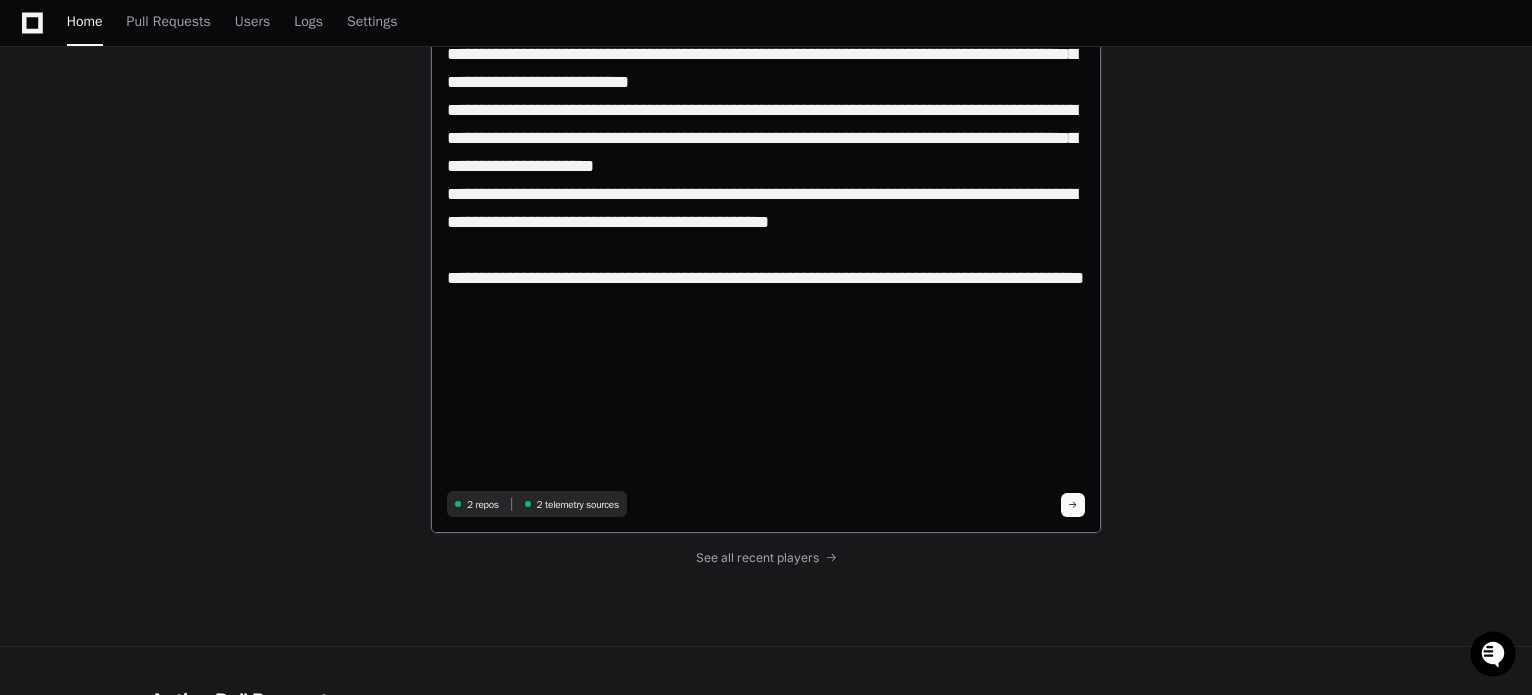 click 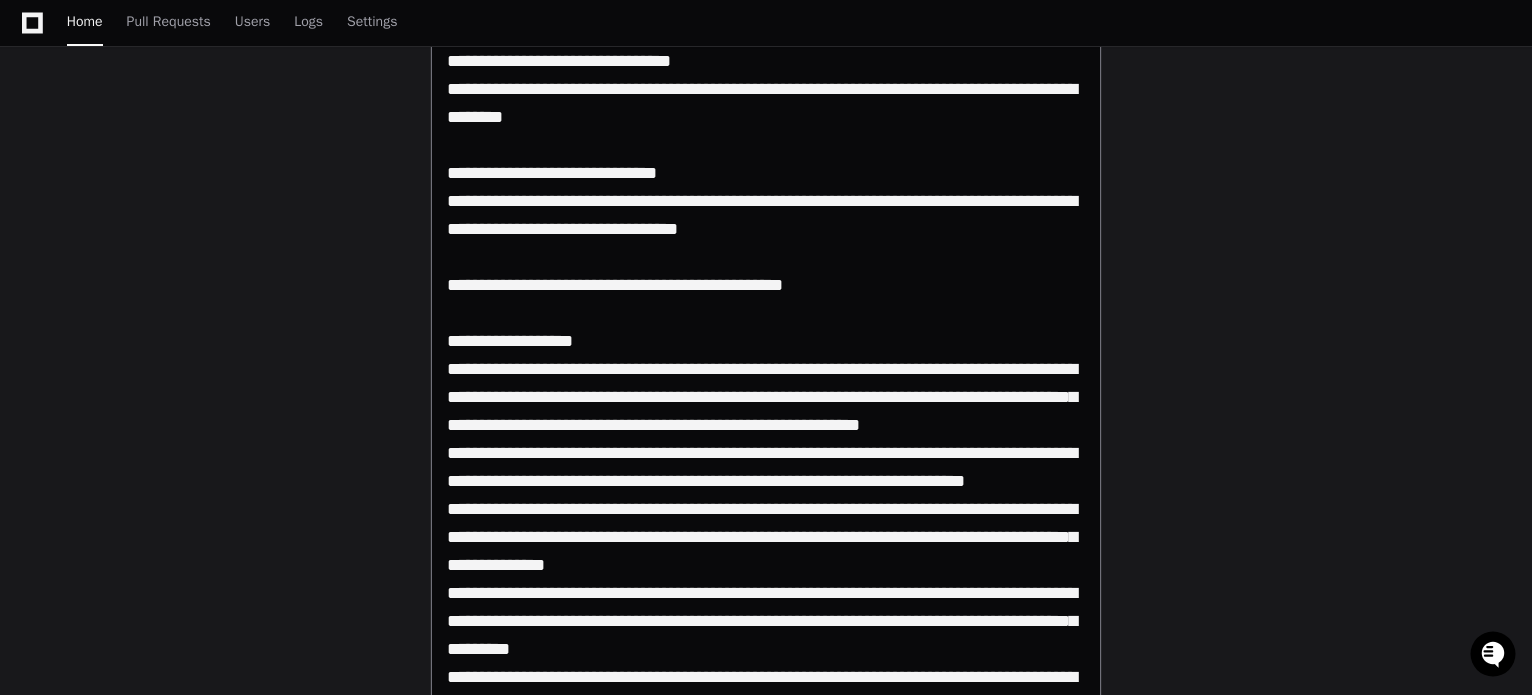 scroll, scrollTop: 189, scrollLeft: 0, axis: vertical 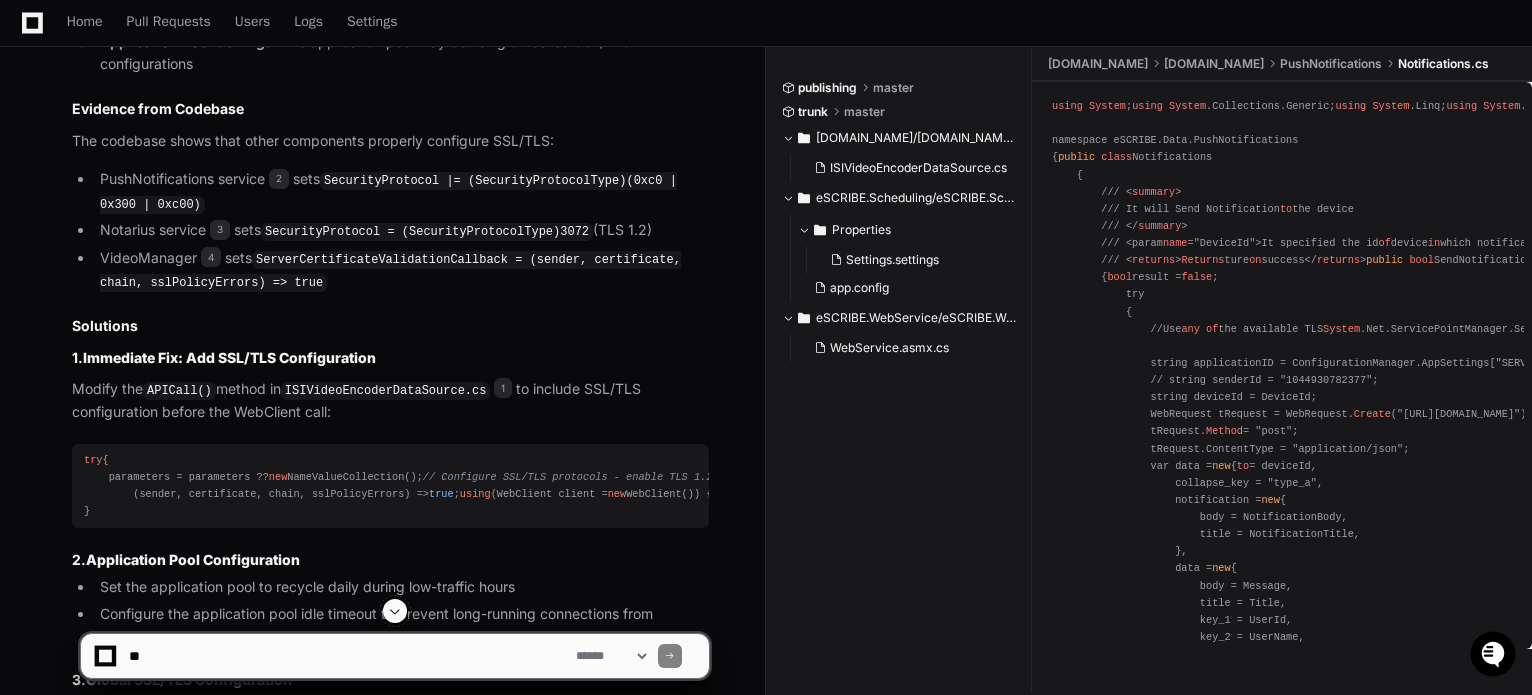 click on "ServerCertificateValidationCallback = (sender, certificate, chain, sslPolicyErrors) => true" 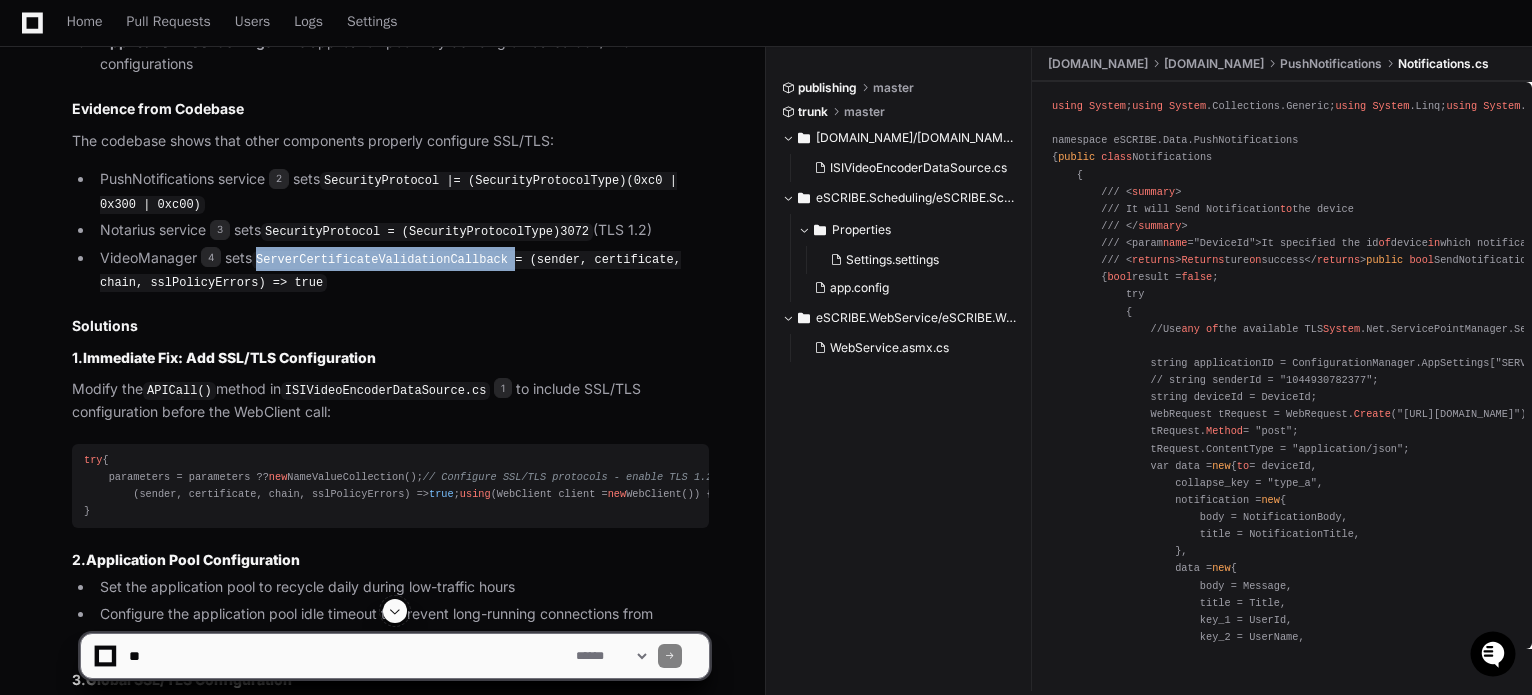 click on "ServerCertificateValidationCallback = (sender, certificate, chain, sslPolicyErrors) => true" 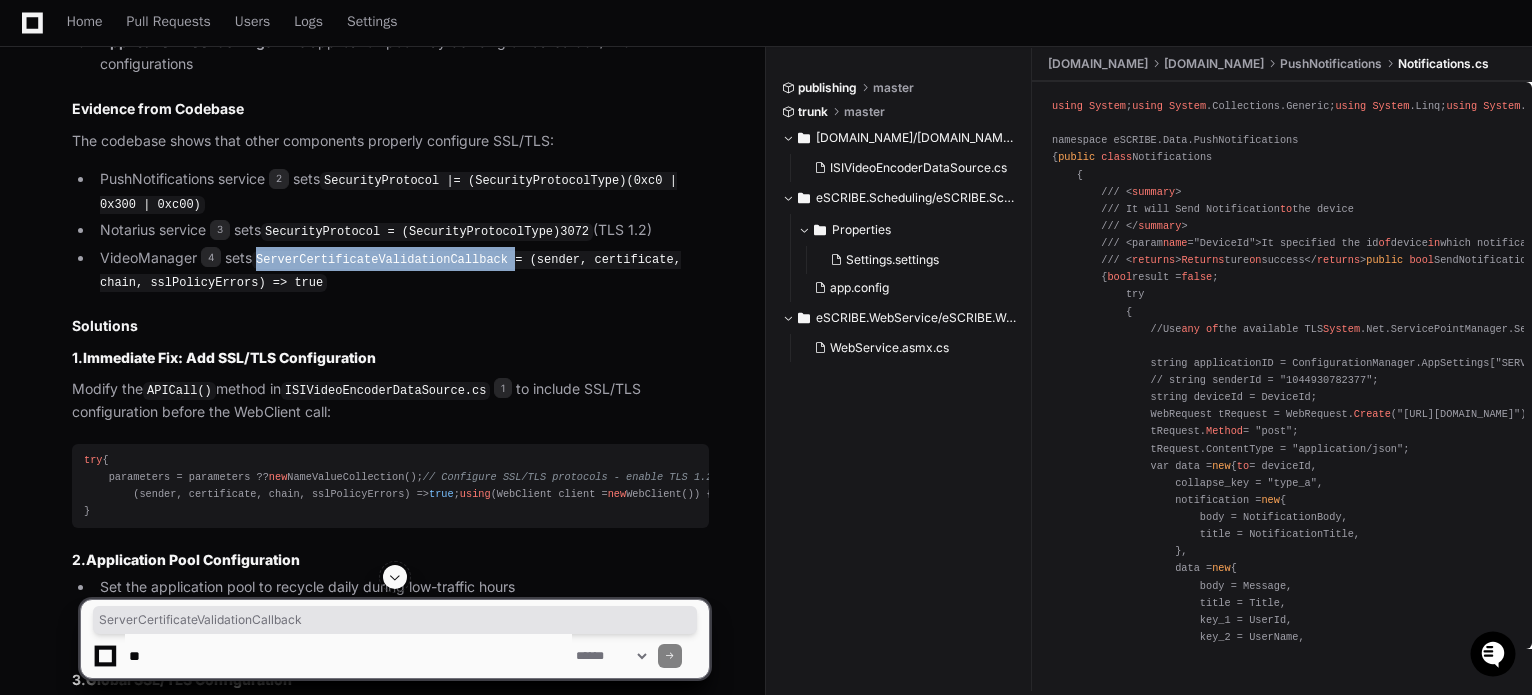 copy on "ServerCertificateValidationCallback" 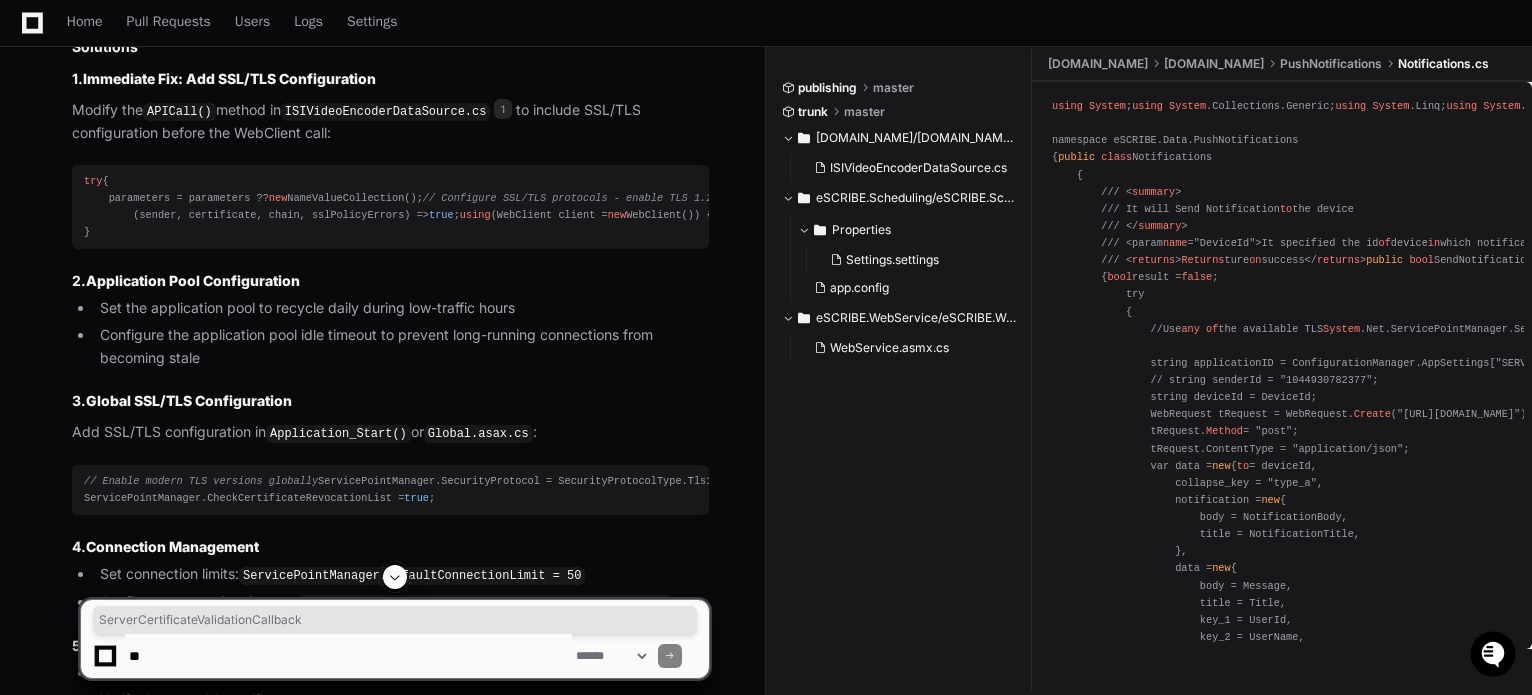 scroll, scrollTop: 2428, scrollLeft: 0, axis: vertical 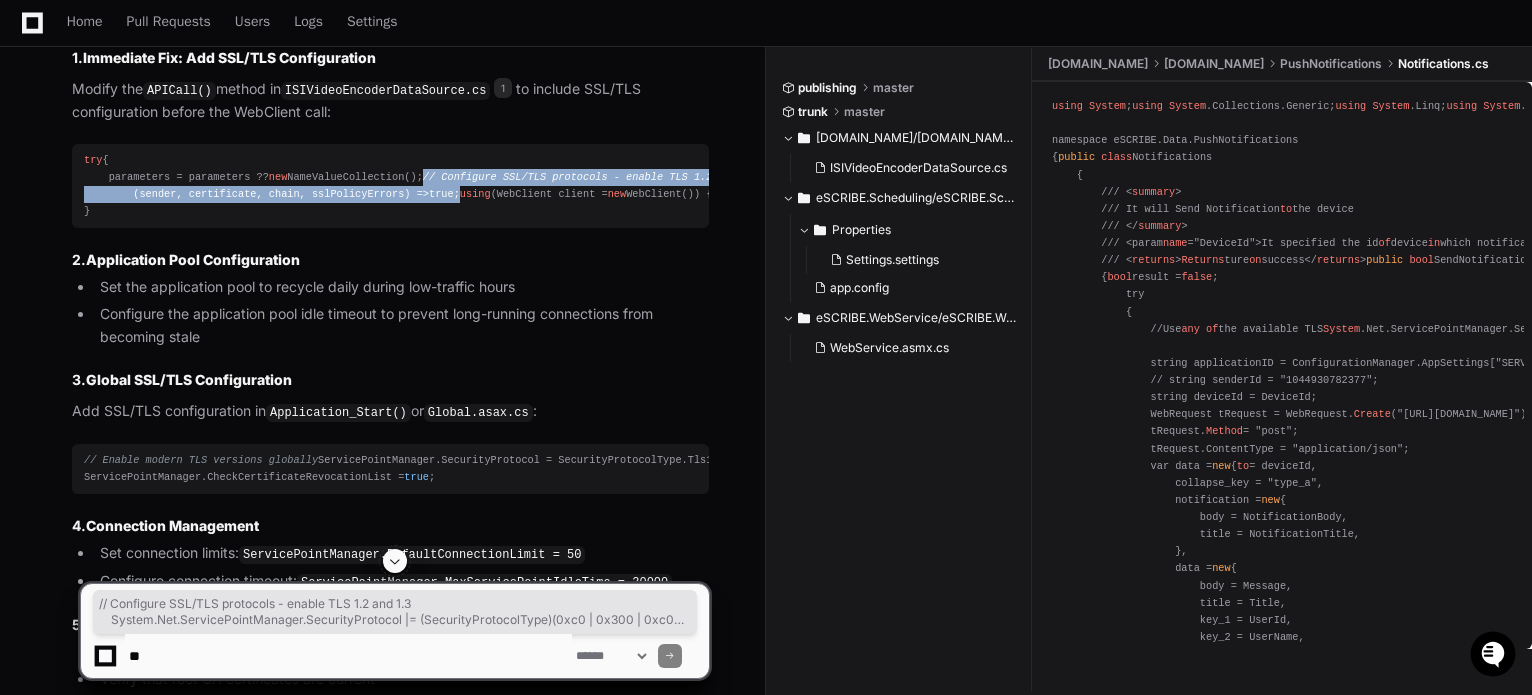 drag, startPoint x: 107, startPoint y: 339, endPoint x: 469, endPoint y: 428, distance: 372.7801 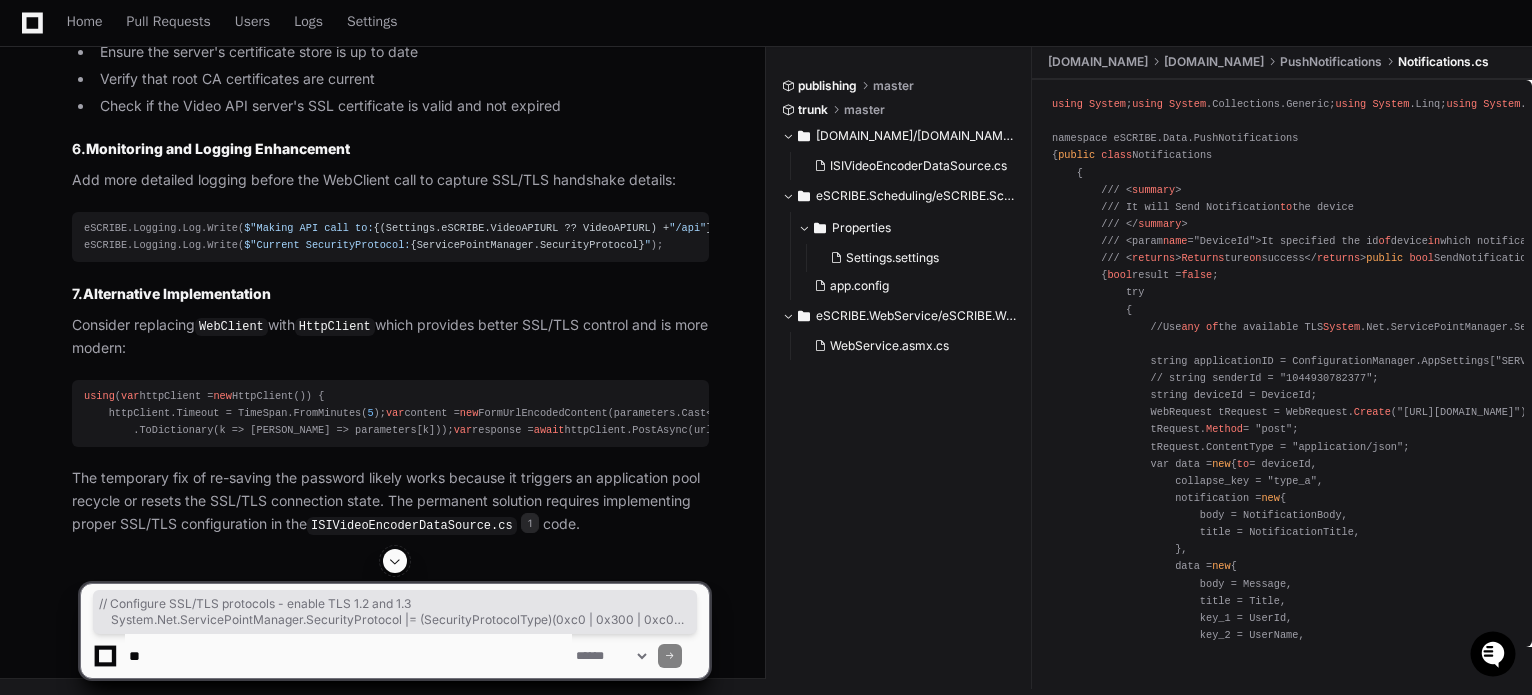 scroll, scrollTop: 3128, scrollLeft: 0, axis: vertical 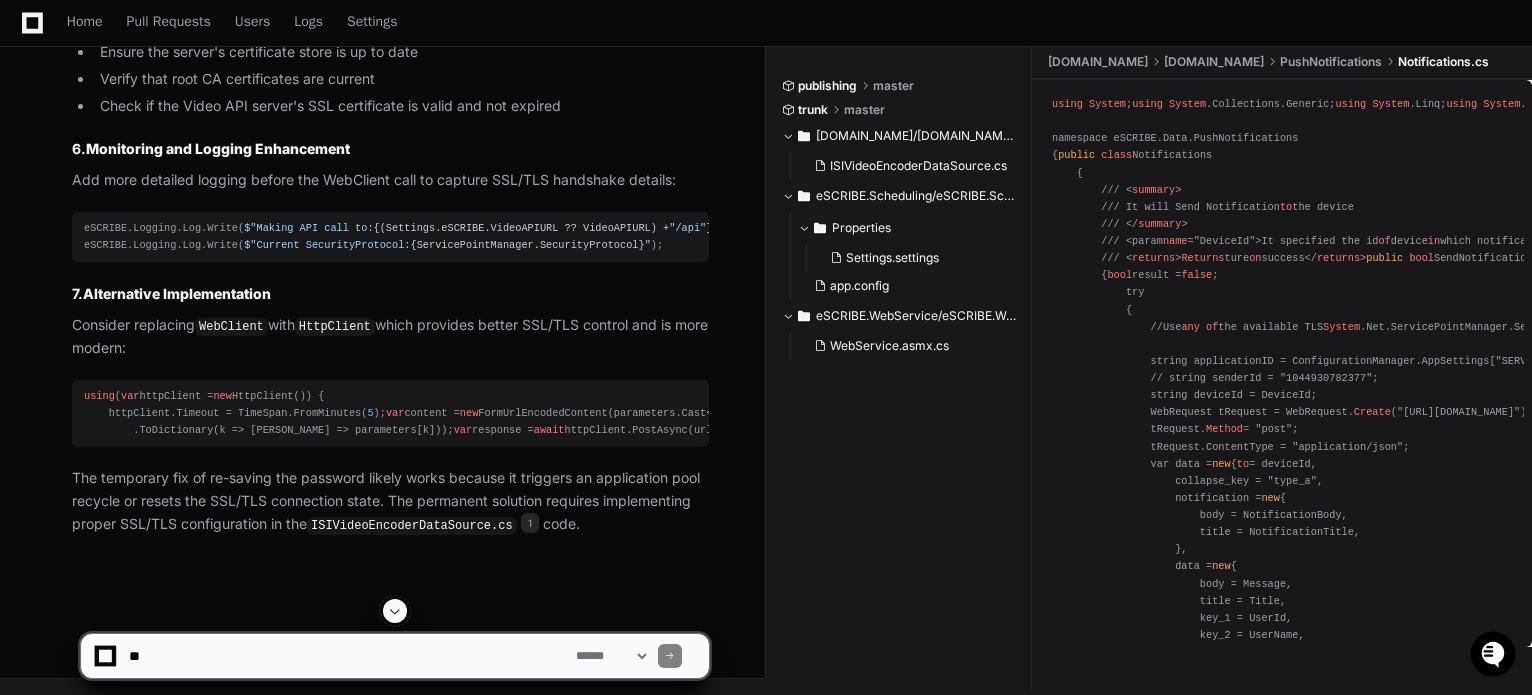 drag, startPoint x: 303, startPoint y: 344, endPoint x: 282, endPoint y: 323, distance: 29.698484 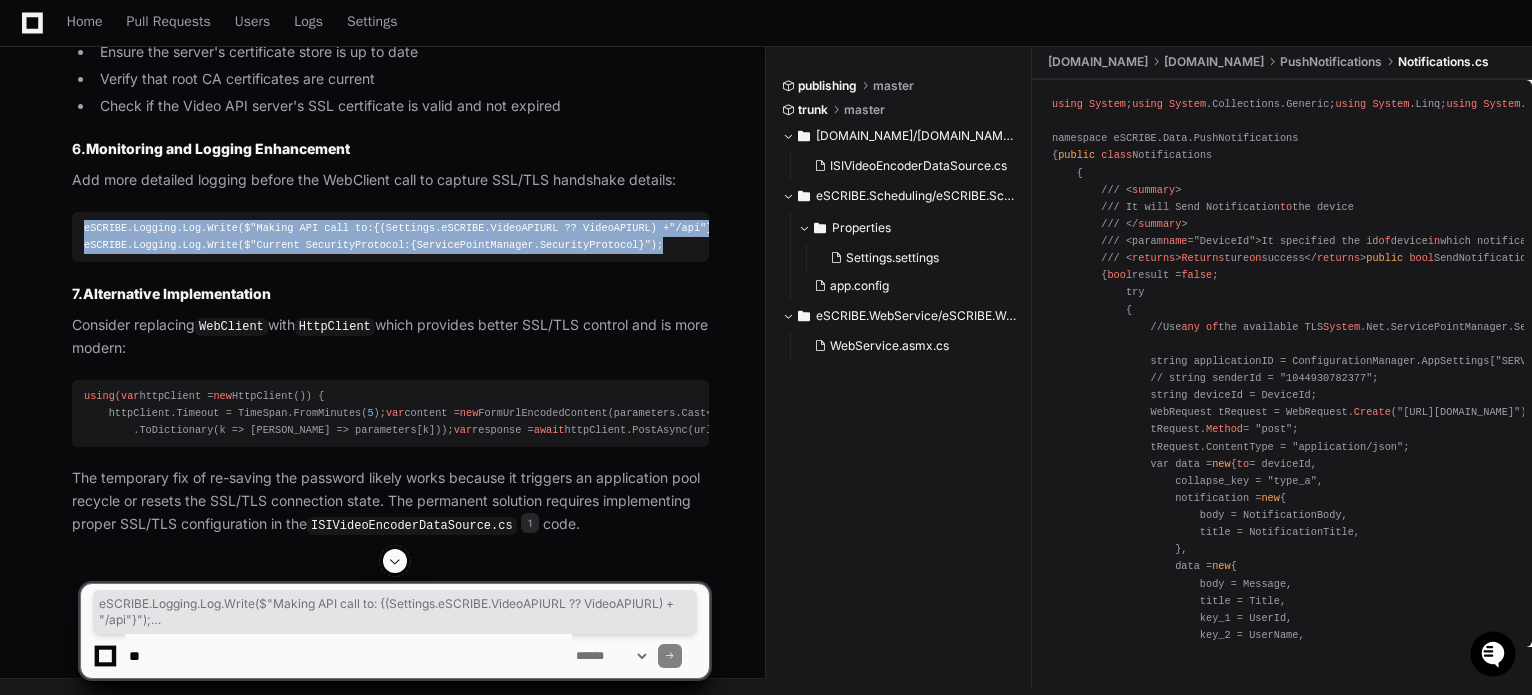 drag, startPoint x: 644, startPoint y: 462, endPoint x: 84, endPoint y: 433, distance: 560.75037 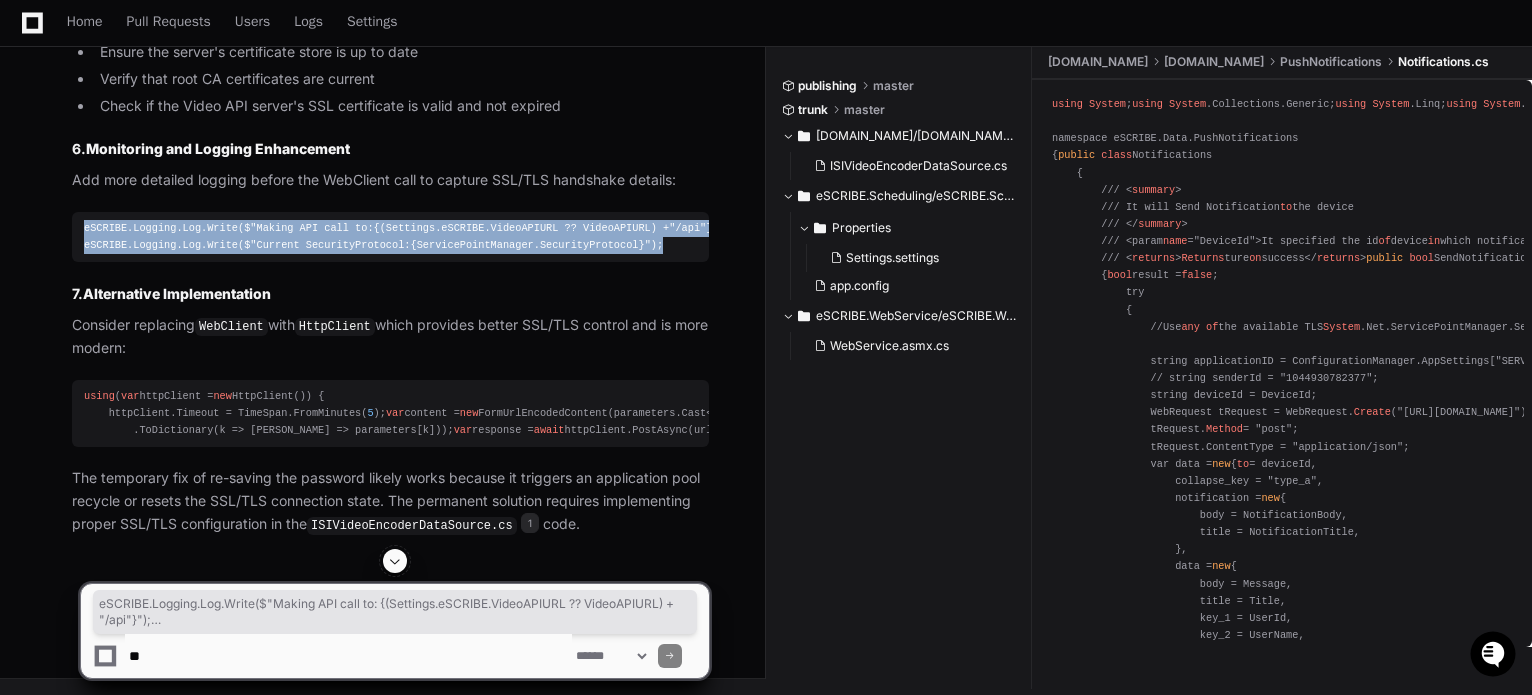 scroll, scrollTop: 3409, scrollLeft: 0, axis: vertical 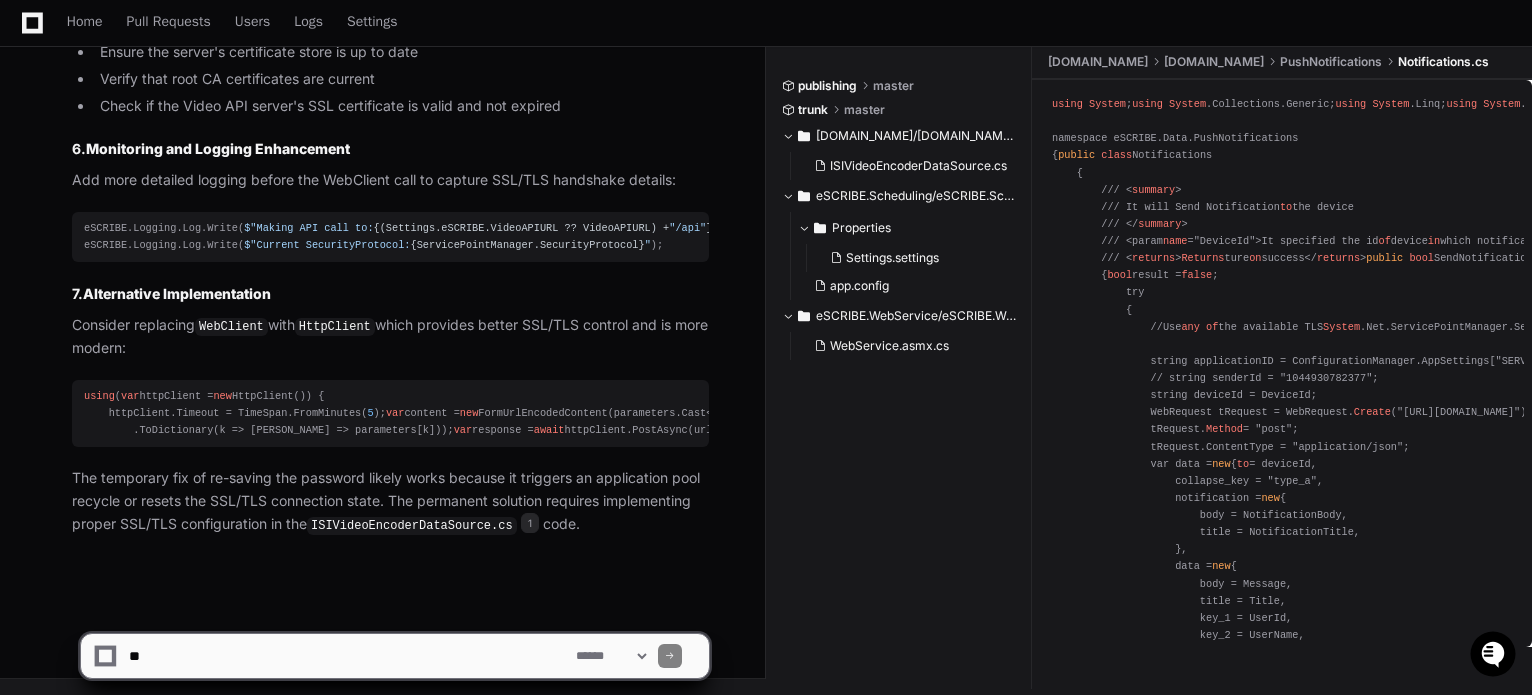 click 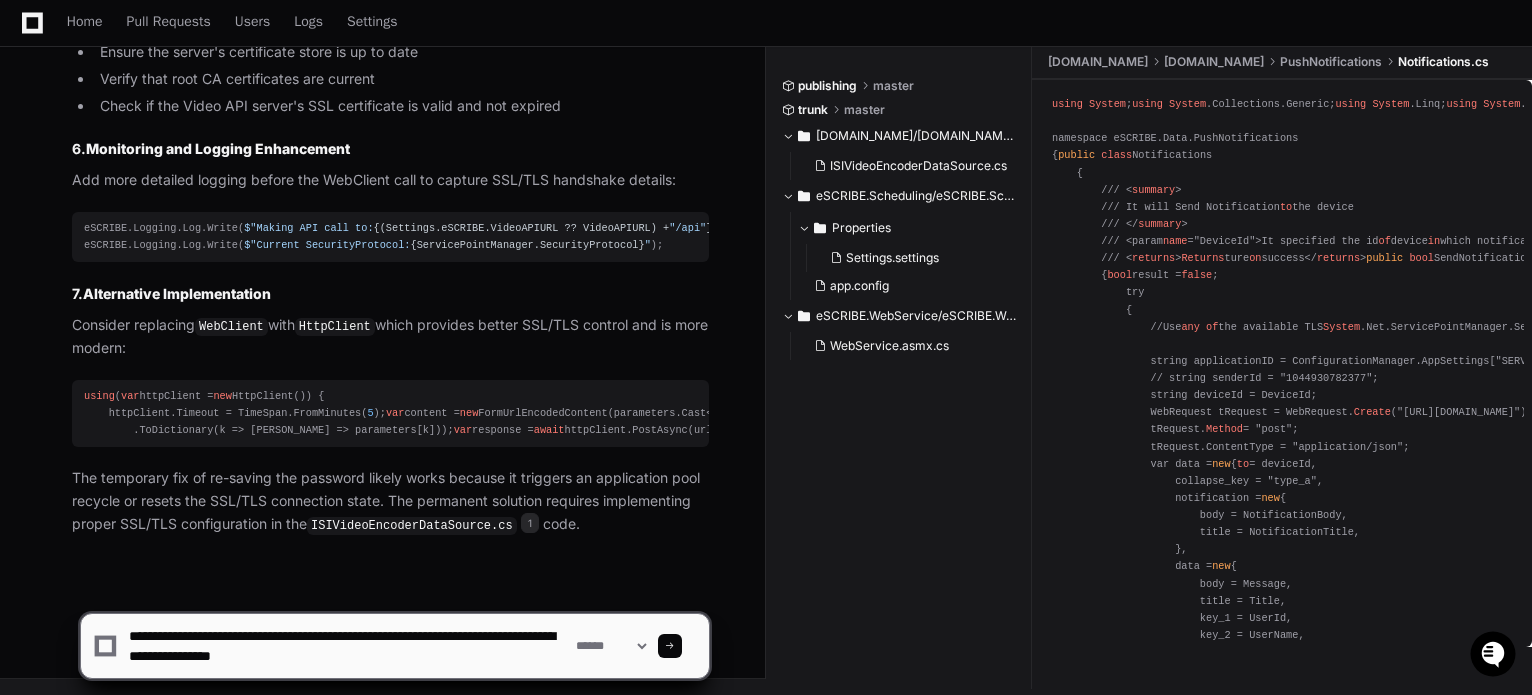 paste on "**********" 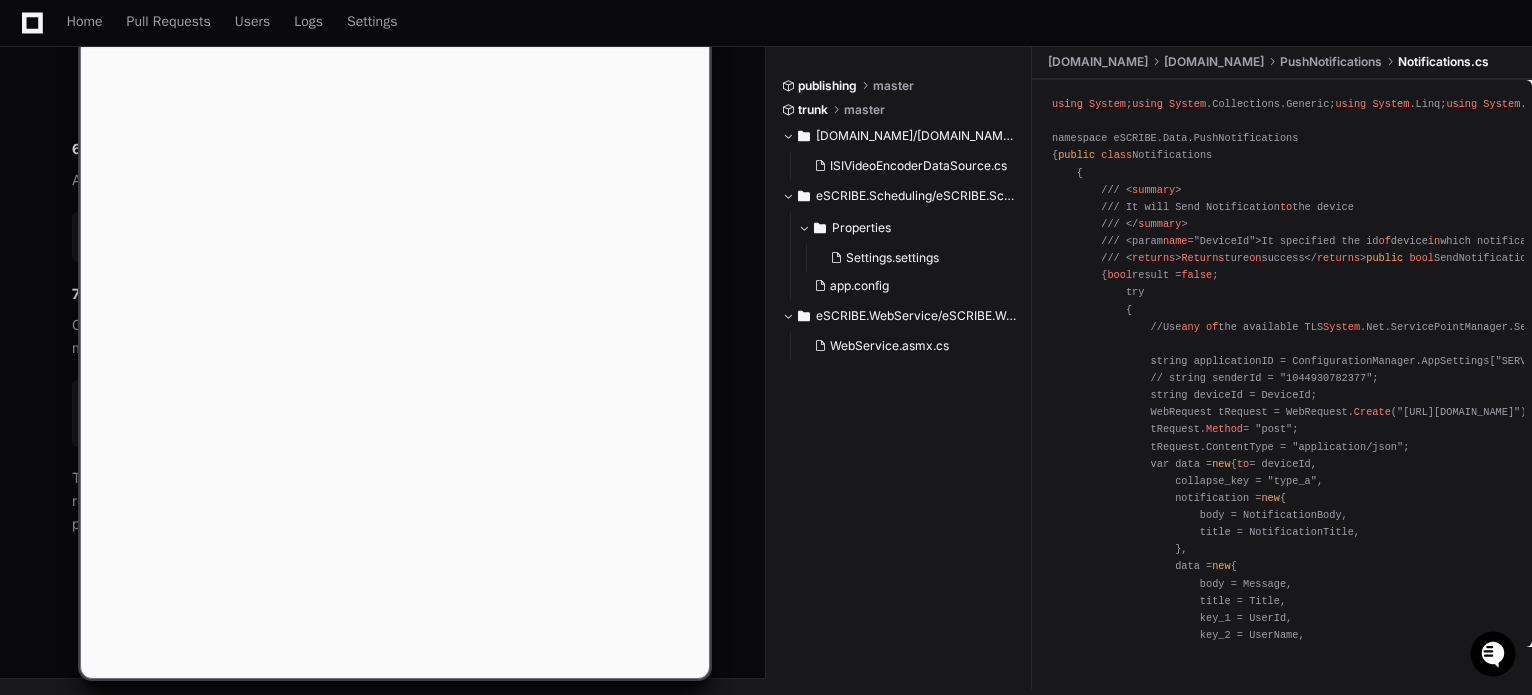 scroll, scrollTop: 0, scrollLeft: 0, axis: both 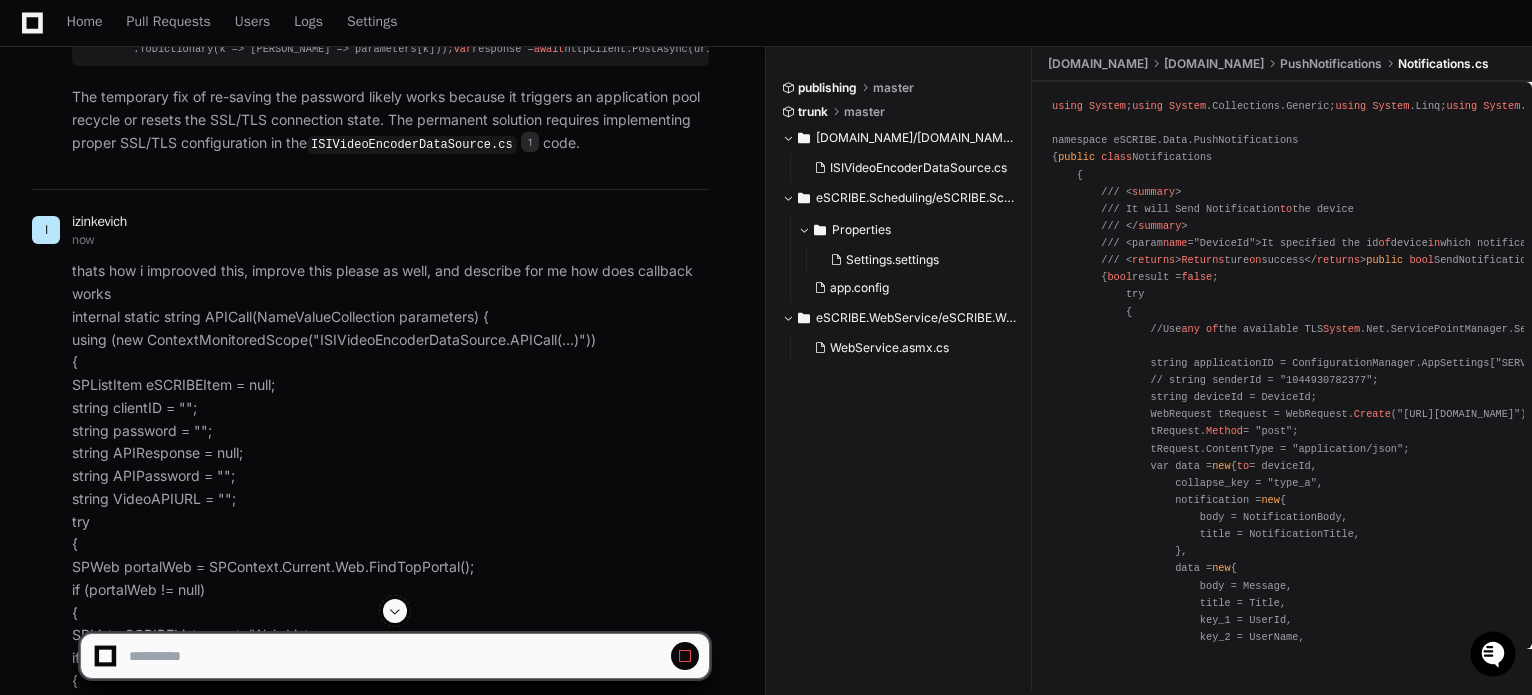 click on "PlayerZero 17 minutes ago Thinking Reading Meeting.aspx.cs  The user is reporting an issue where an SSL/TLS secure channel error occurs in a specific file (`trunk\eSCRIBE.SessionManager\eSCRIBE.SessionManager\Layouts\eSCRIBE\SessionManager\Meeting.aspx.cs`) at line 82, where a WebClient is making a POST request to a Video API URL. The error message shows "The request was aborted: Could not create SSL/TLS secure channel."
The fact that it can be resolved by re-saving the password in the escribeconfig.aspx page suggests this is likely related to SSL/TLS certificate validation or authentication issues.
Let me first examine the specific file to understand the context and the code around line 82.  I'll help you analyze this SSL/TLS secure channel error. Let me first examine the specific file and code around line 82 to understand the context.
Grepping UploadValues.*VideoAPIURL.*POST Reading ISIVideoEncoderDataSource.cs Reading ISIVideoEncoderDataSource.cs 1 2 3 4 1" 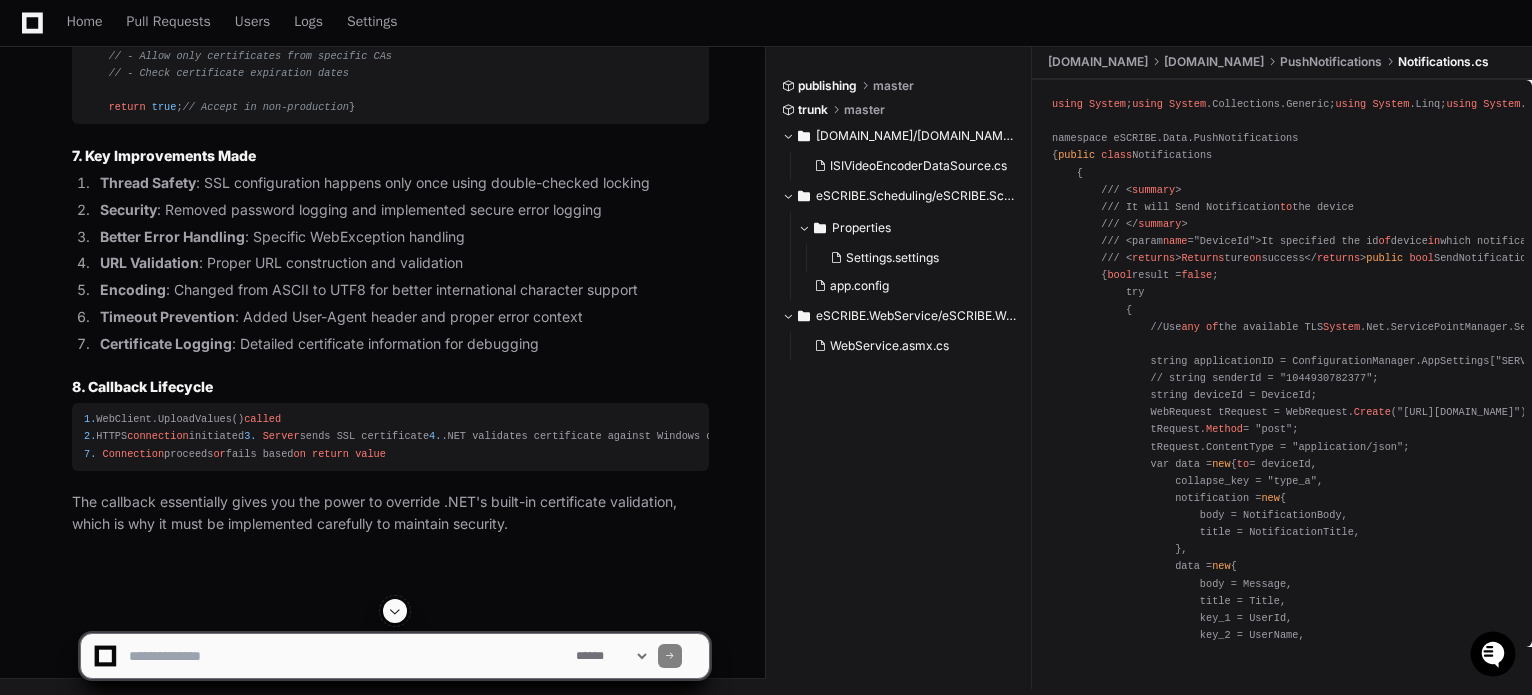 scroll, scrollTop: 8098, scrollLeft: 0, axis: vertical 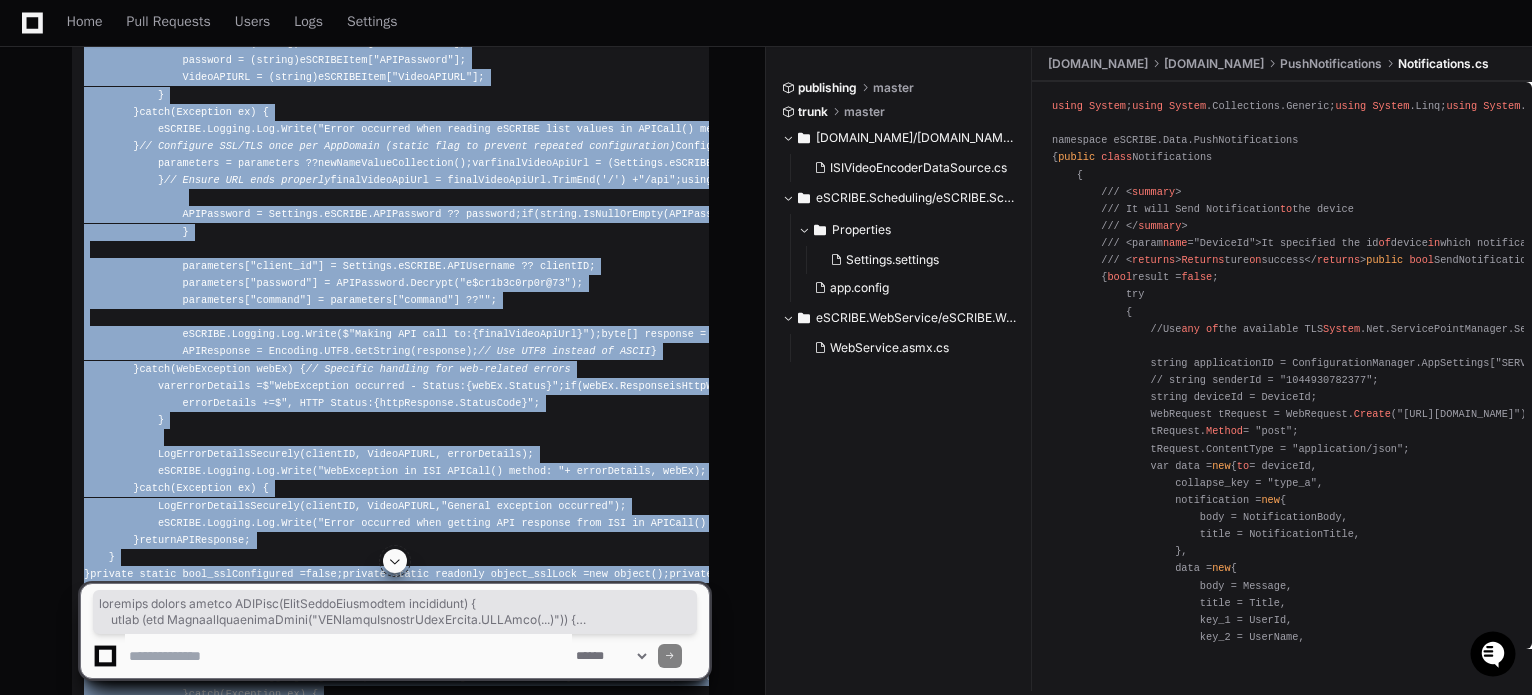 drag, startPoint x: 108, startPoint y: 243, endPoint x: 83, endPoint y: 309, distance: 70.5762 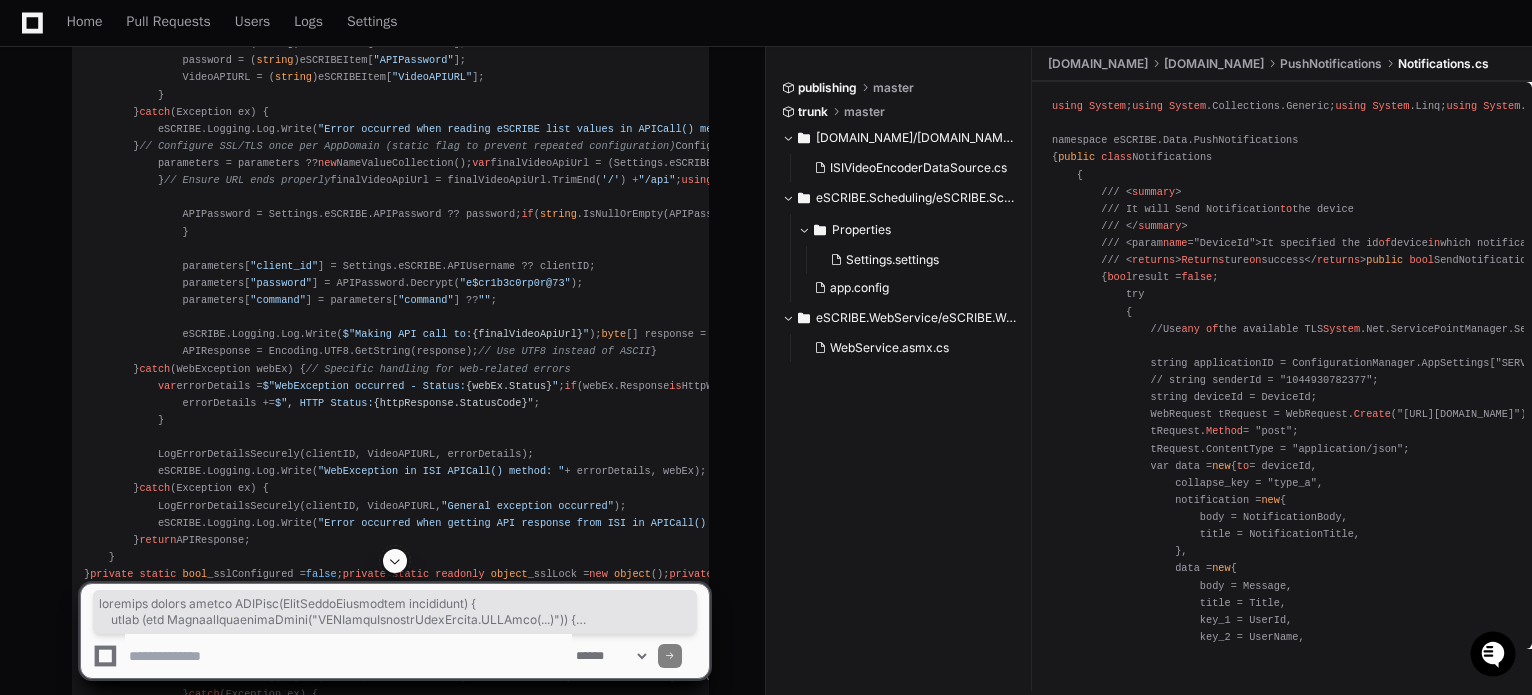 click 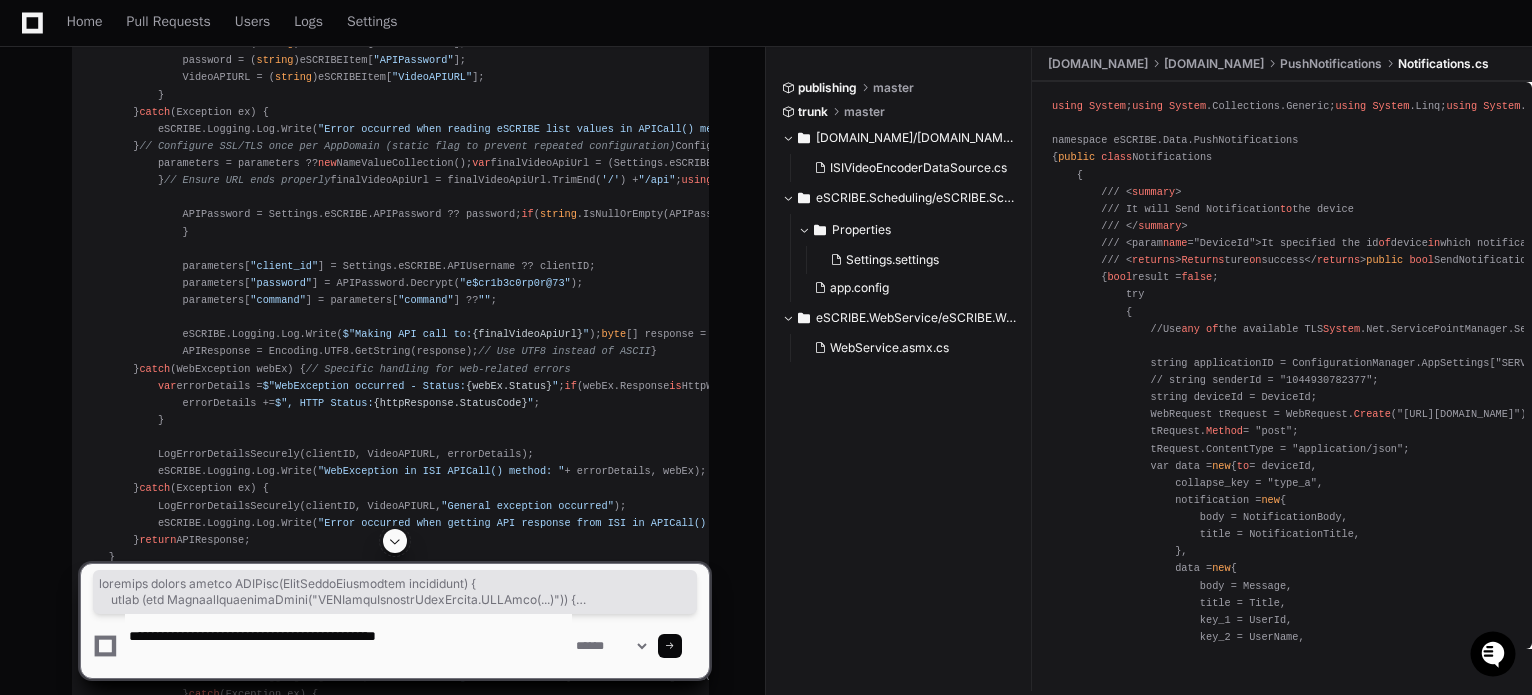 paste on "**********" 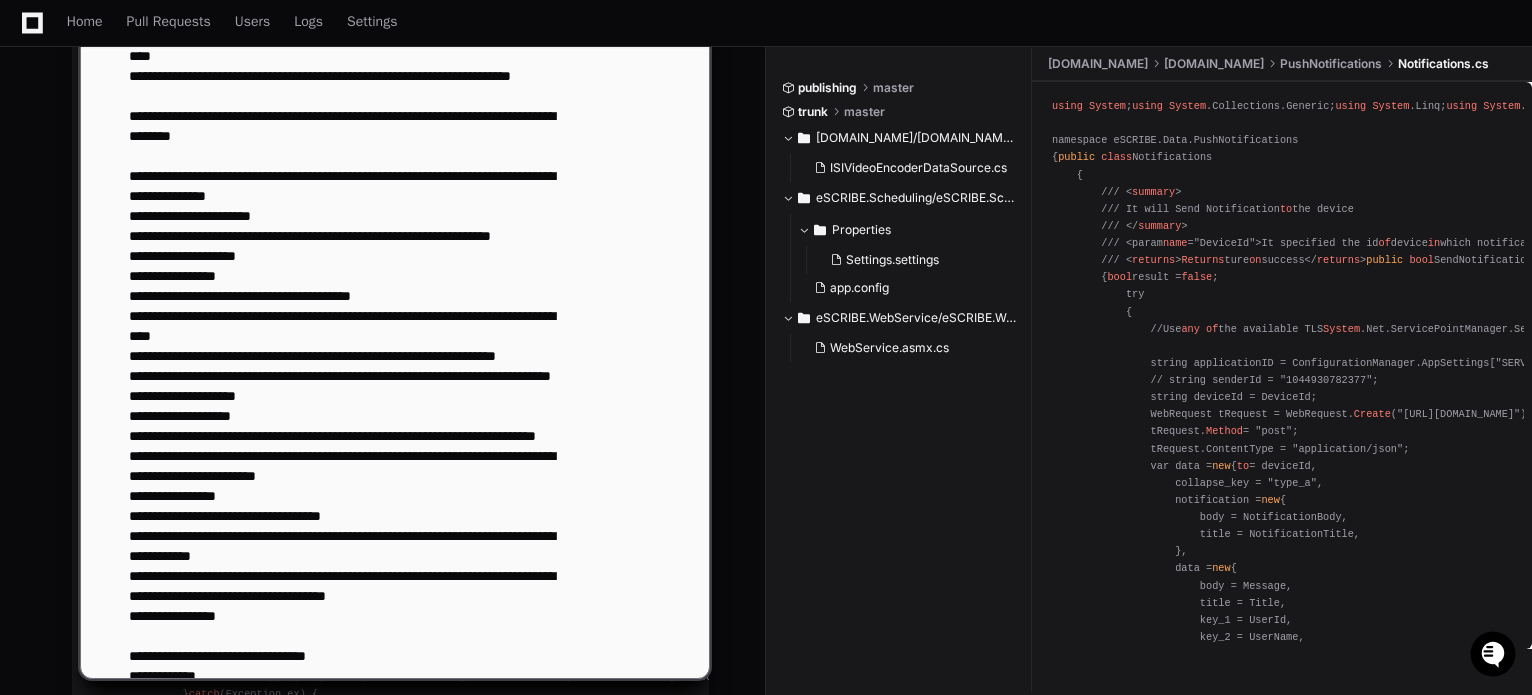 scroll, scrollTop: 786, scrollLeft: 0, axis: vertical 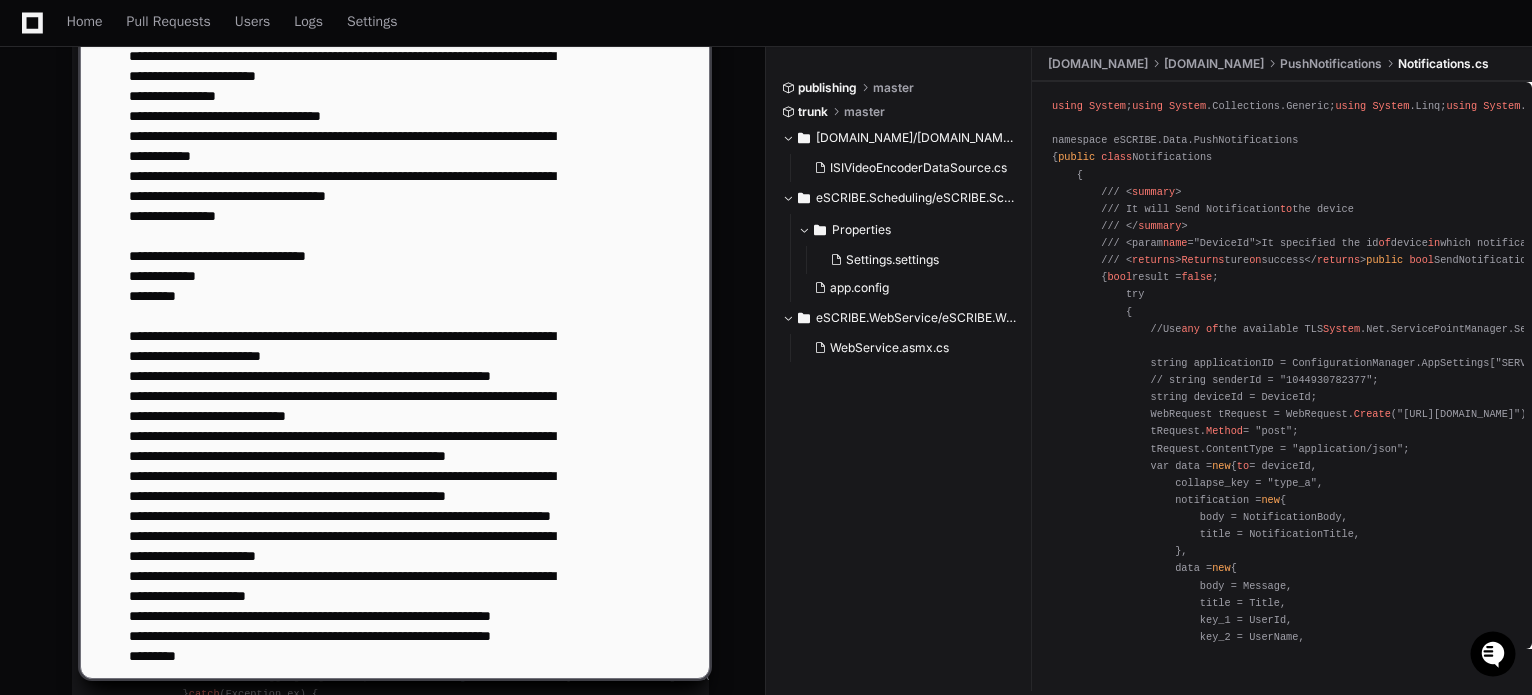 type 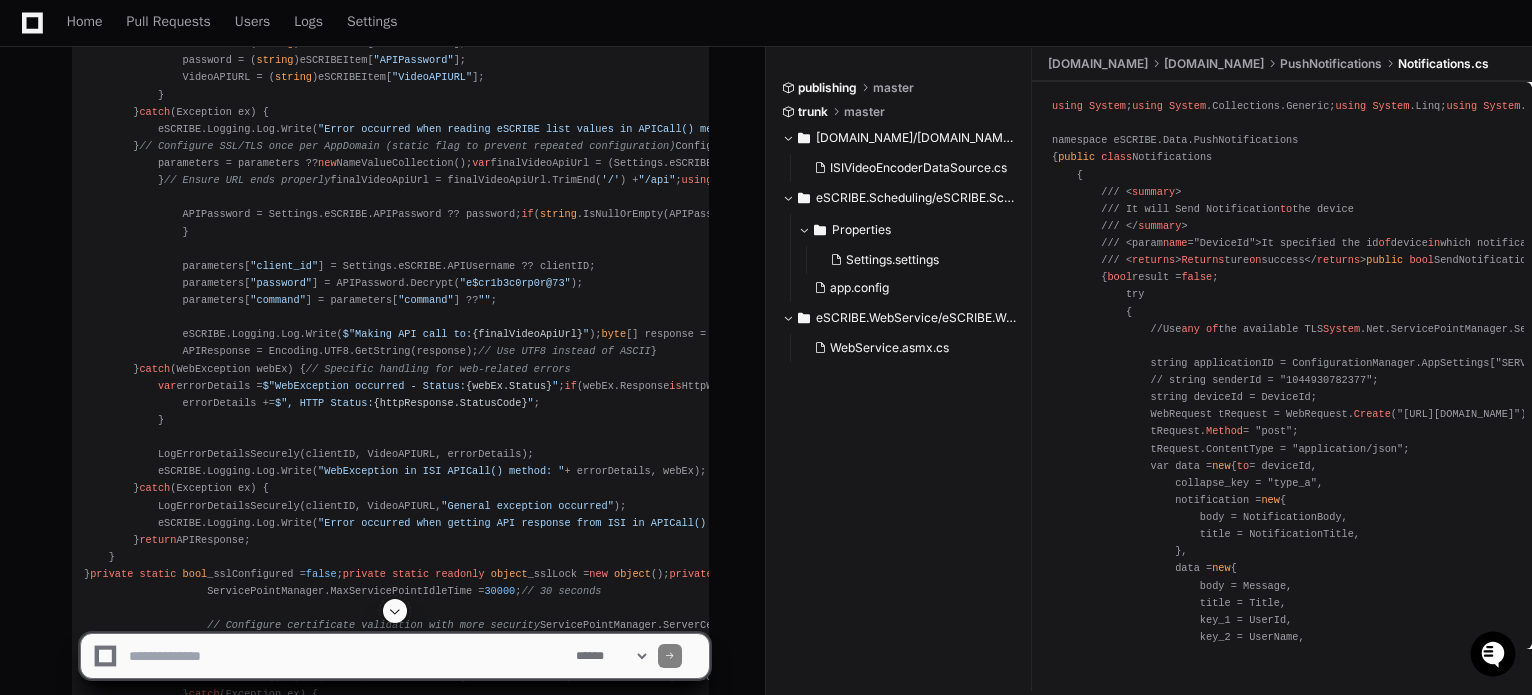 scroll, scrollTop: 0, scrollLeft: 0, axis: both 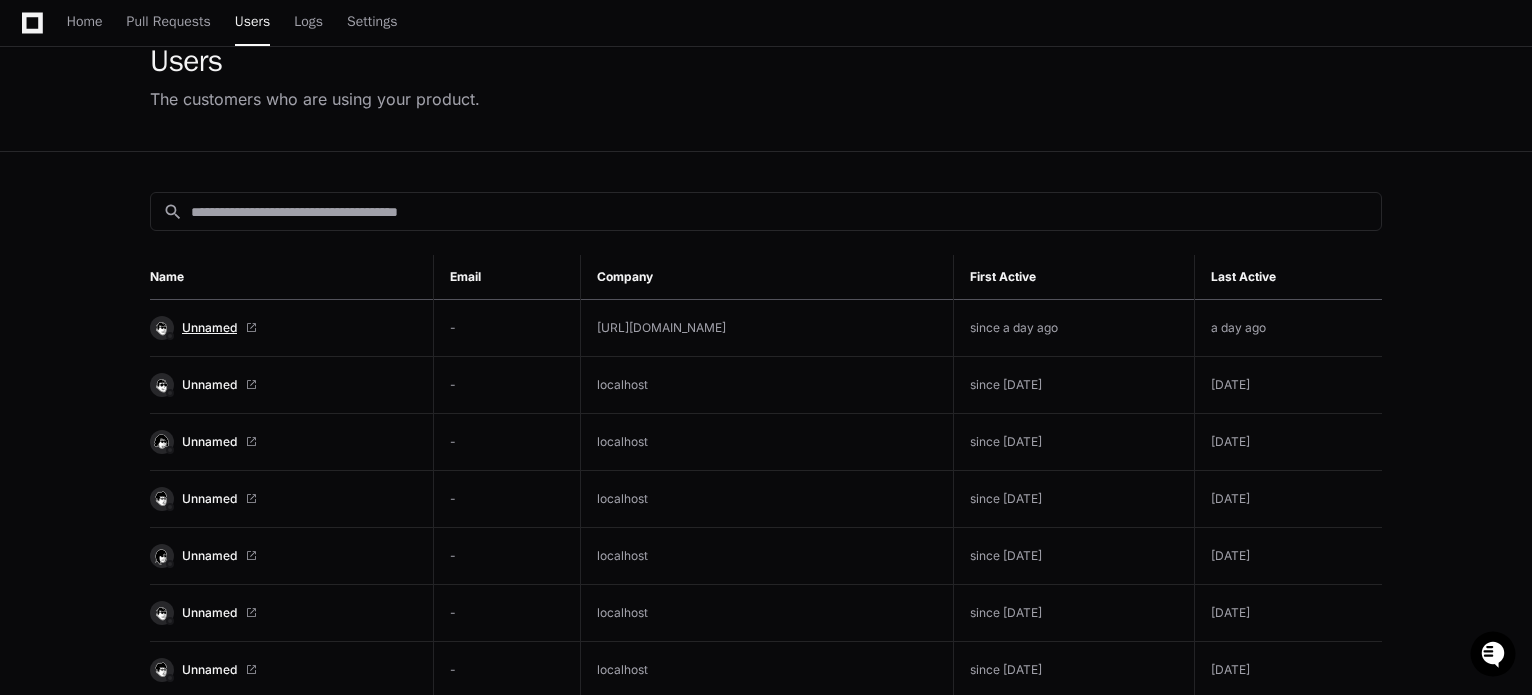 click on "Unnamed" 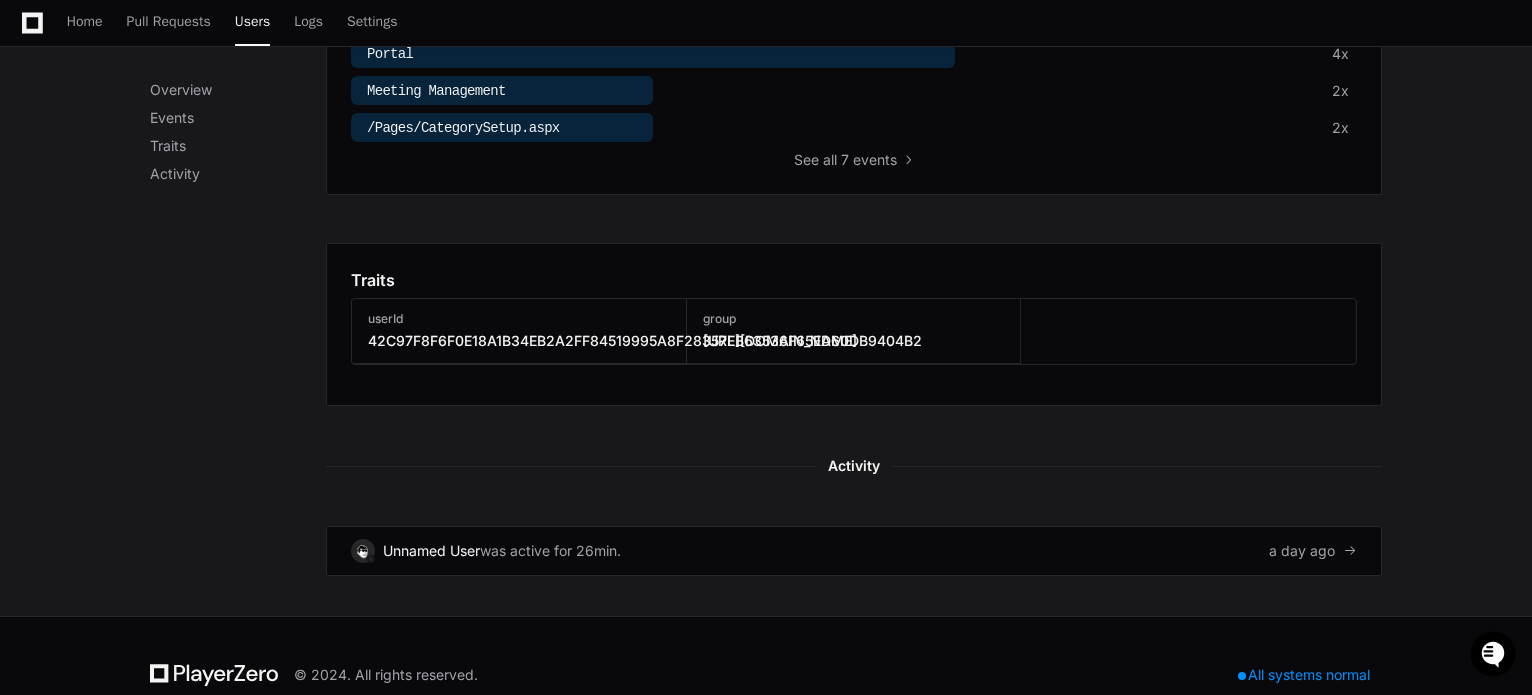 scroll, scrollTop: 868, scrollLeft: 0, axis: vertical 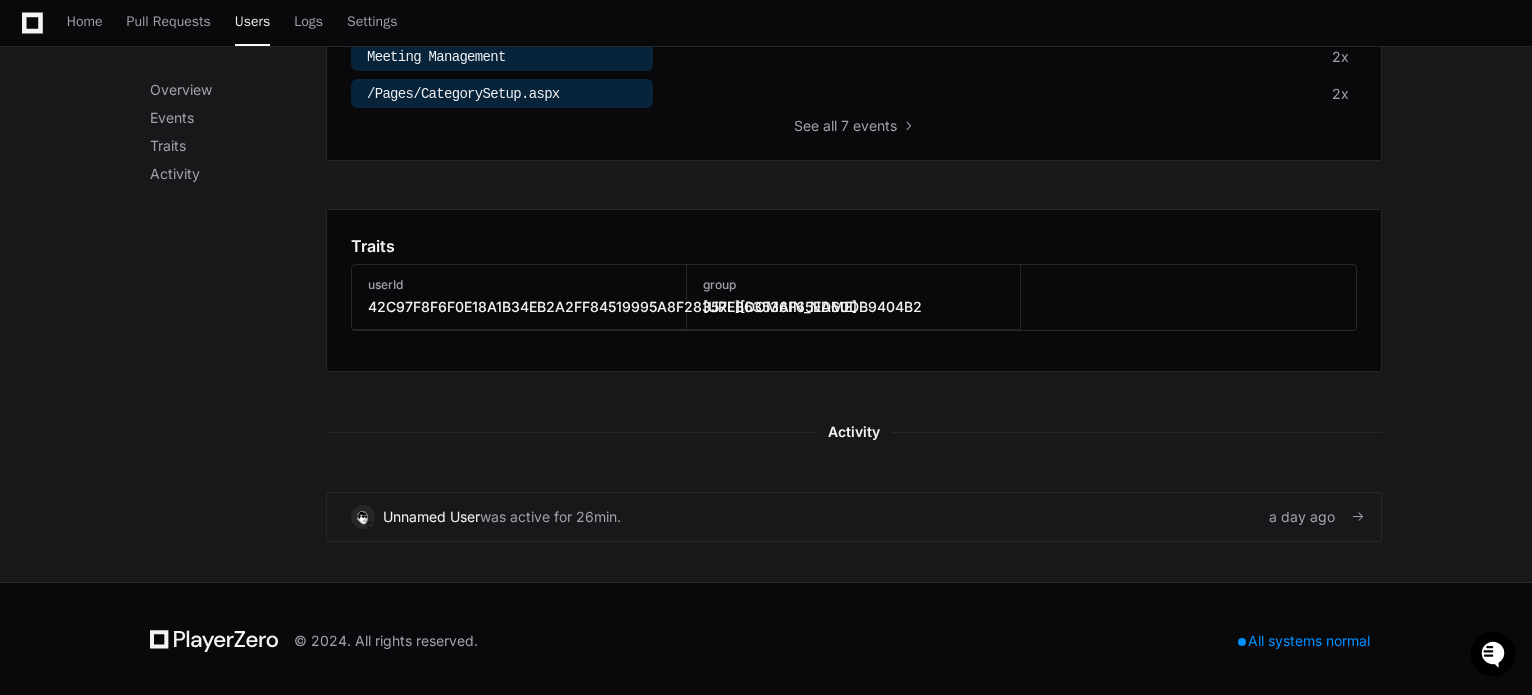 click on "was active for 26min." 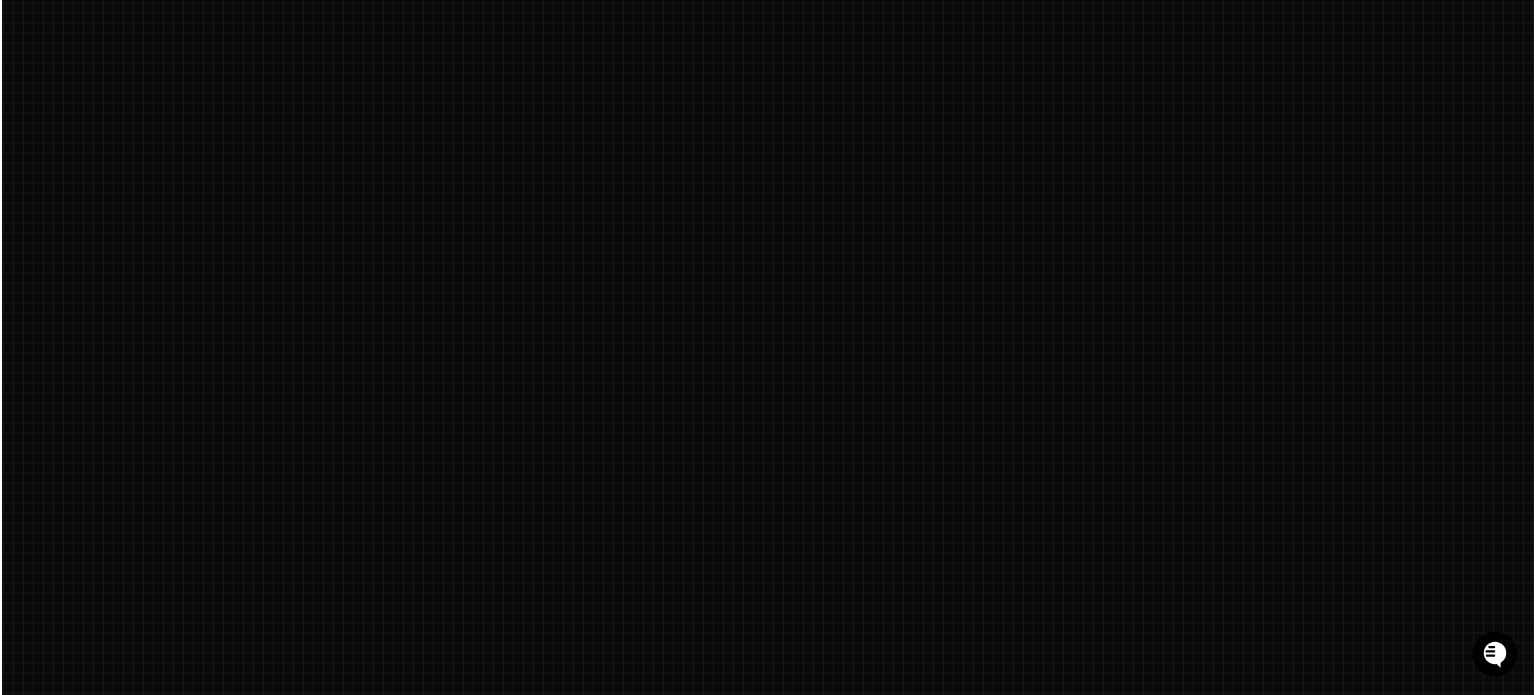 scroll, scrollTop: 0, scrollLeft: 0, axis: both 